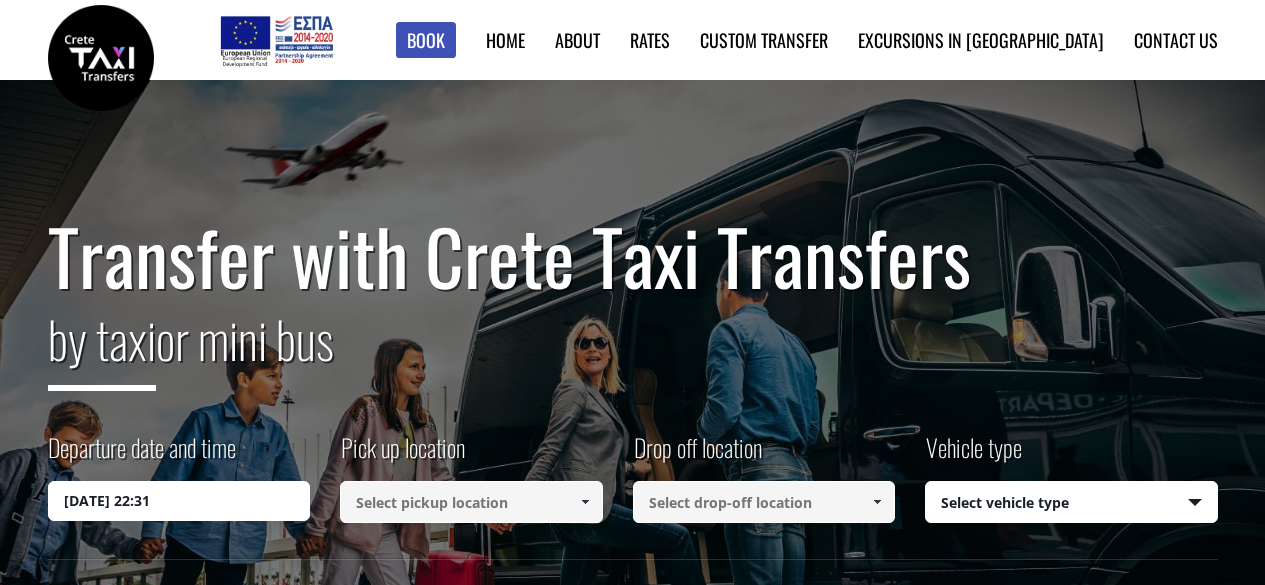 scroll, scrollTop: 0, scrollLeft: 0, axis: both 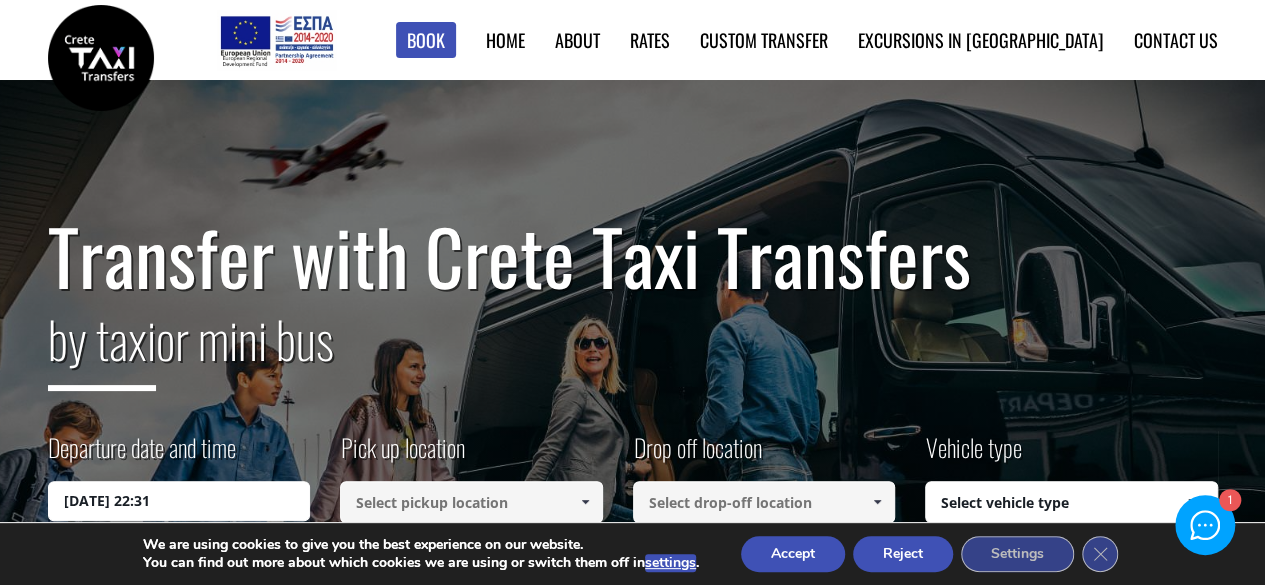click on "20/07/2025 22:31" at bounding box center [179, 501] 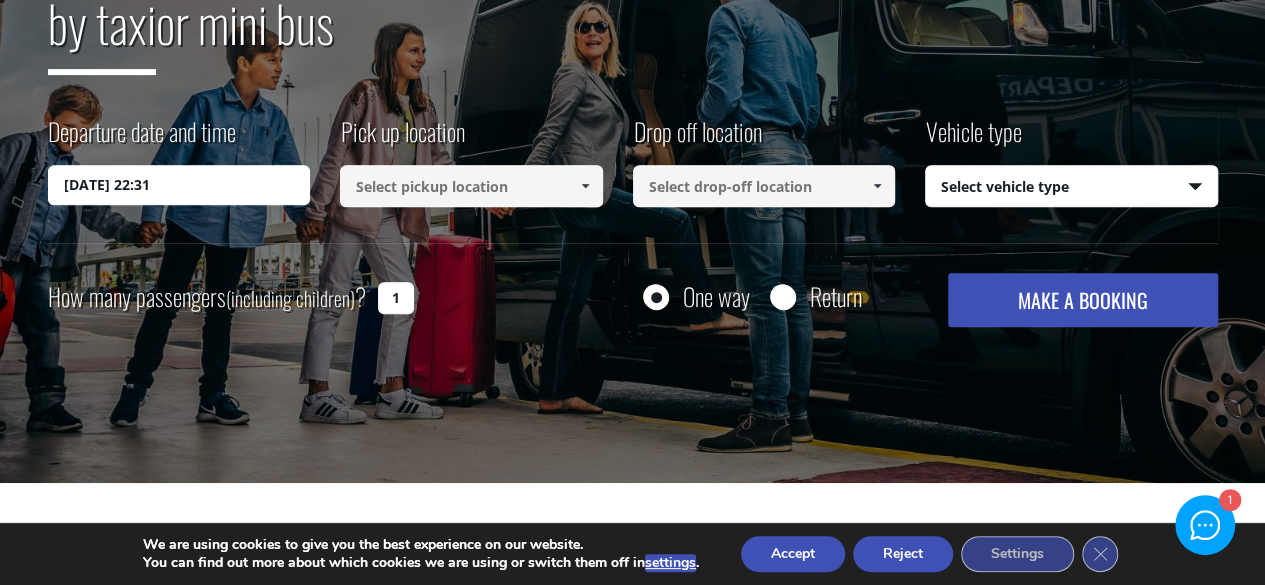 scroll, scrollTop: 354, scrollLeft: 0, axis: vertical 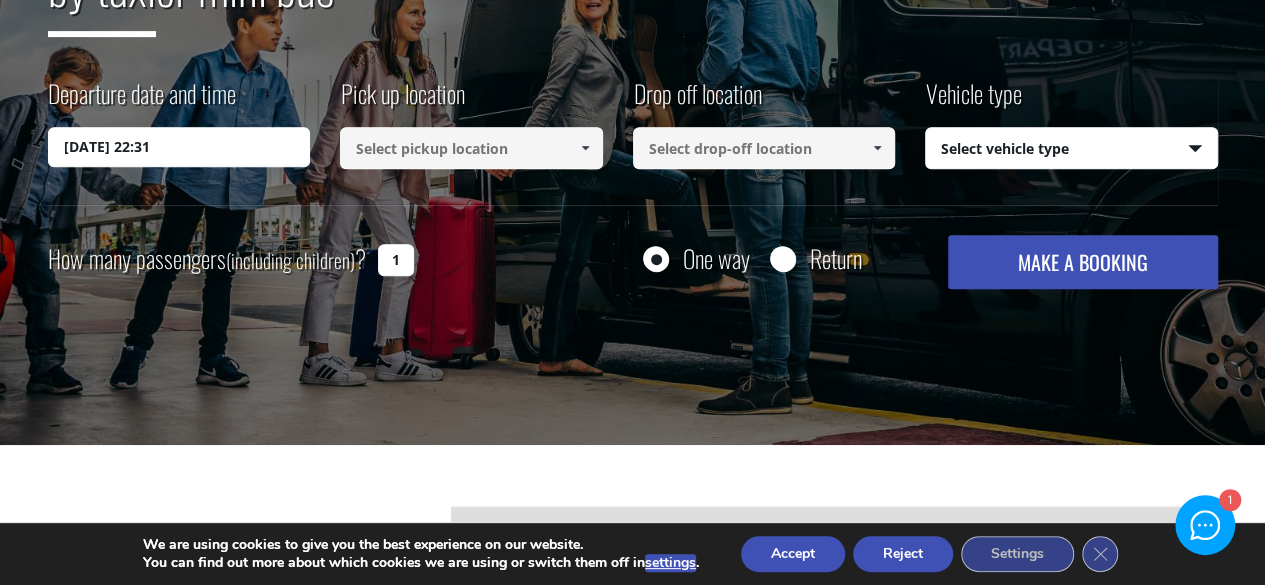 click on "20/07/2025 22:31" at bounding box center [179, 147] 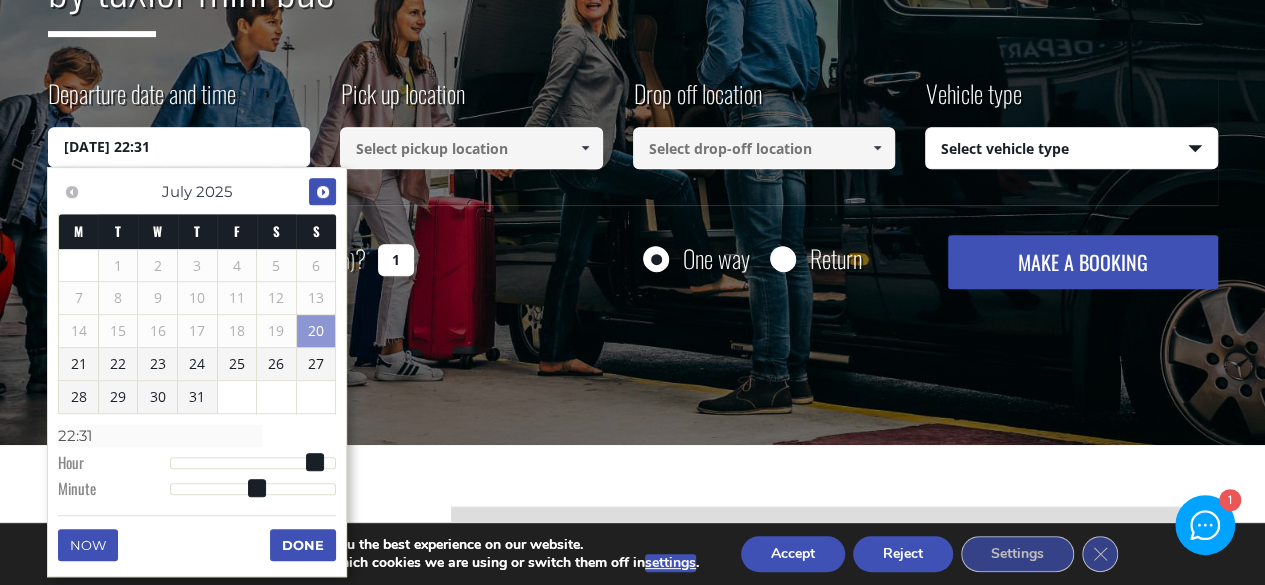 click on "Next" at bounding box center (323, 192) 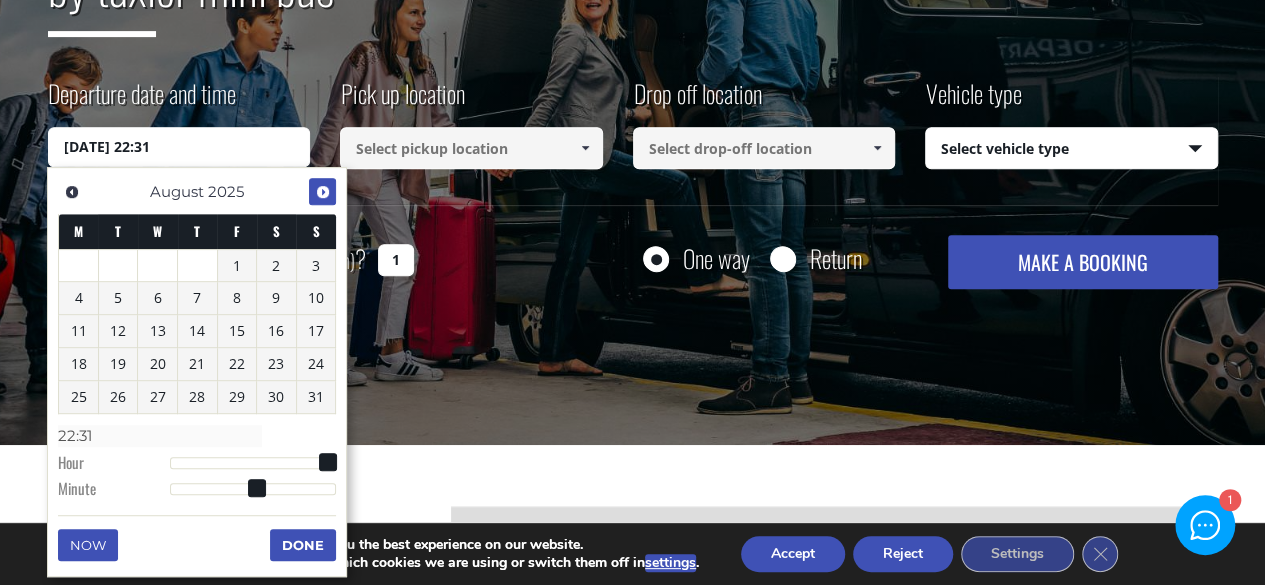 click on "Next" at bounding box center [323, 192] 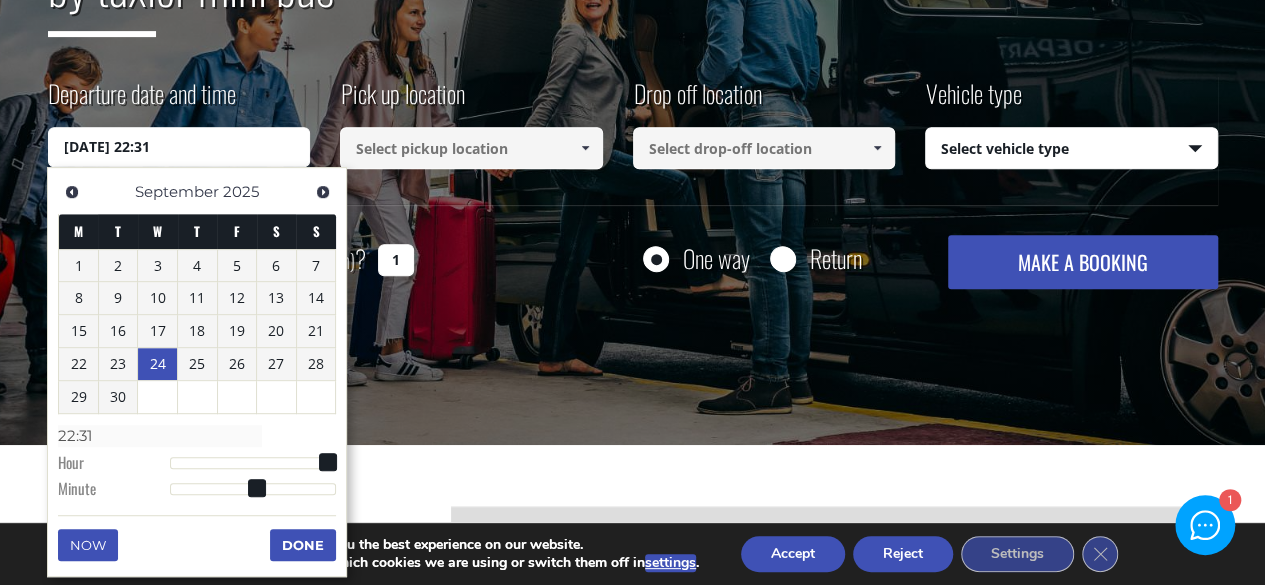 click on "24" at bounding box center (157, 364) 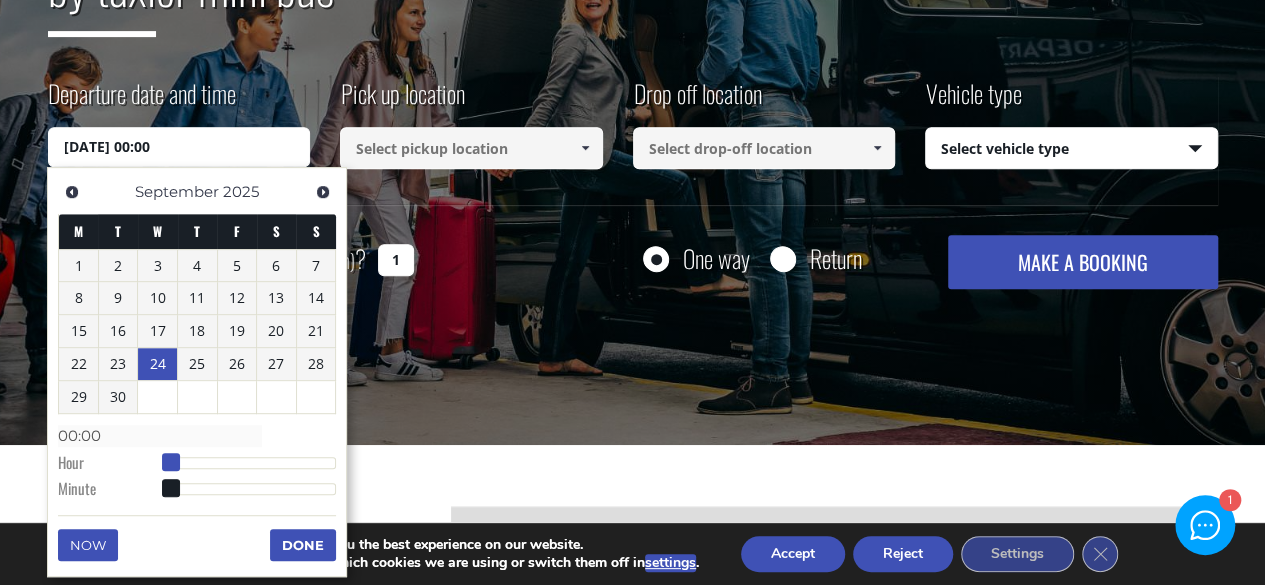 type on "24/09/2025 01:00" 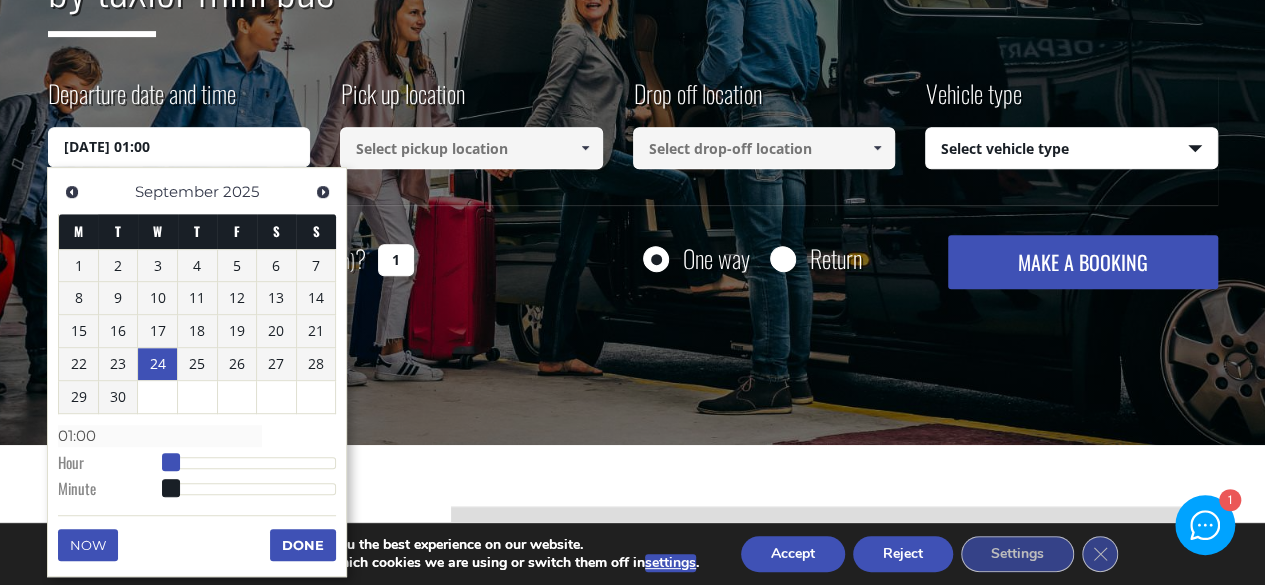 type on "24/09/2025 02:00" 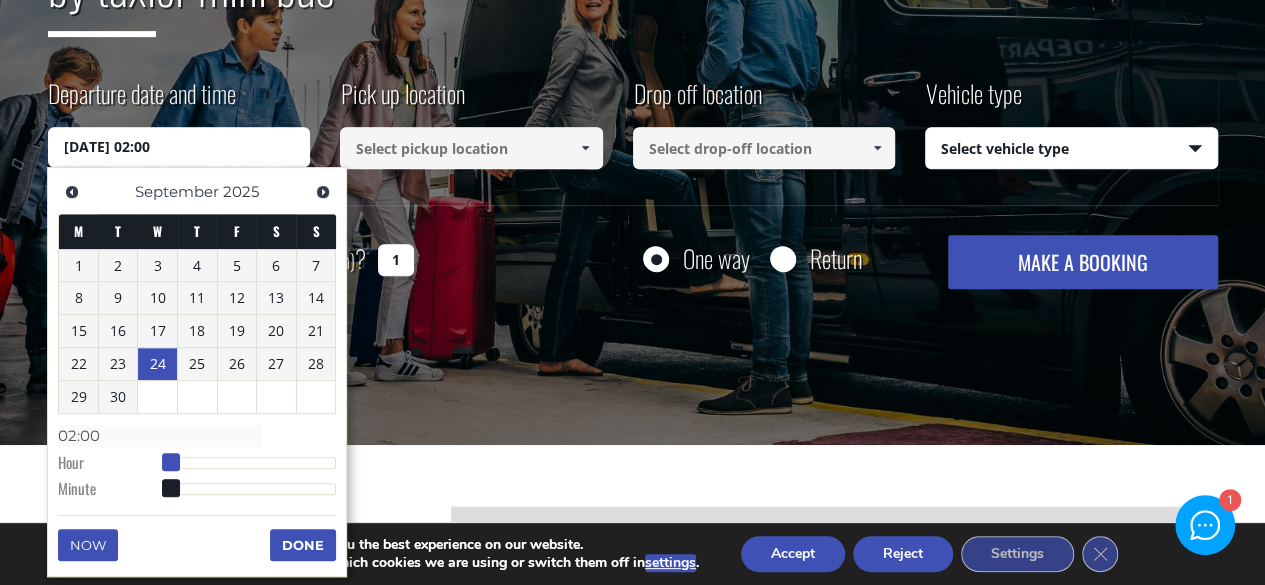 type on "24/09/2025 03:00" 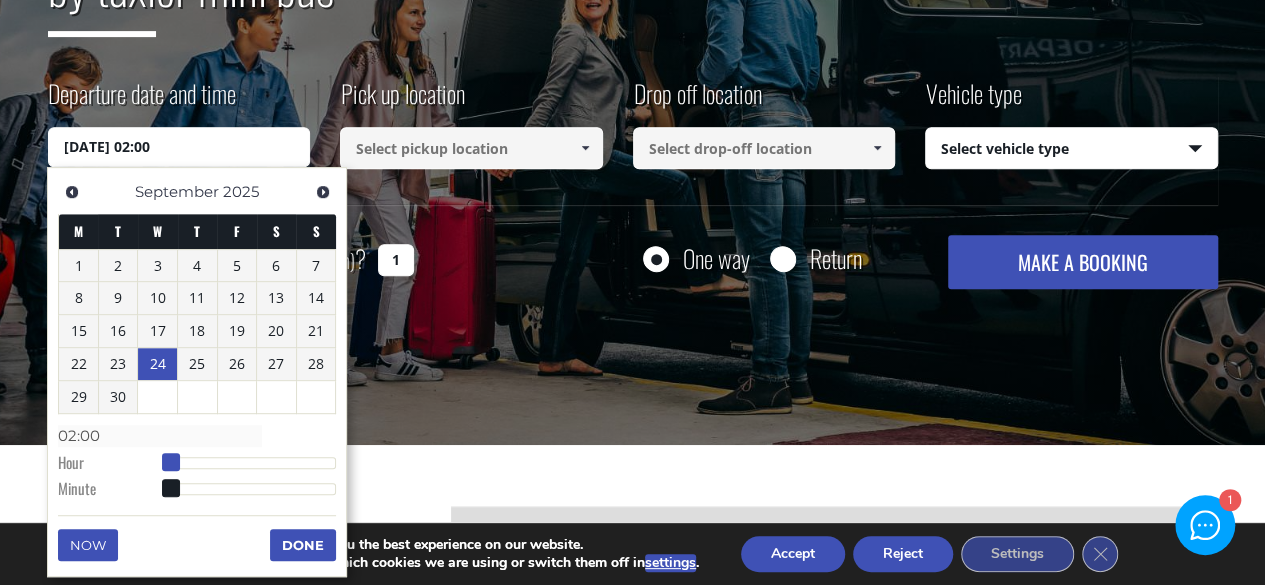type on "03:00" 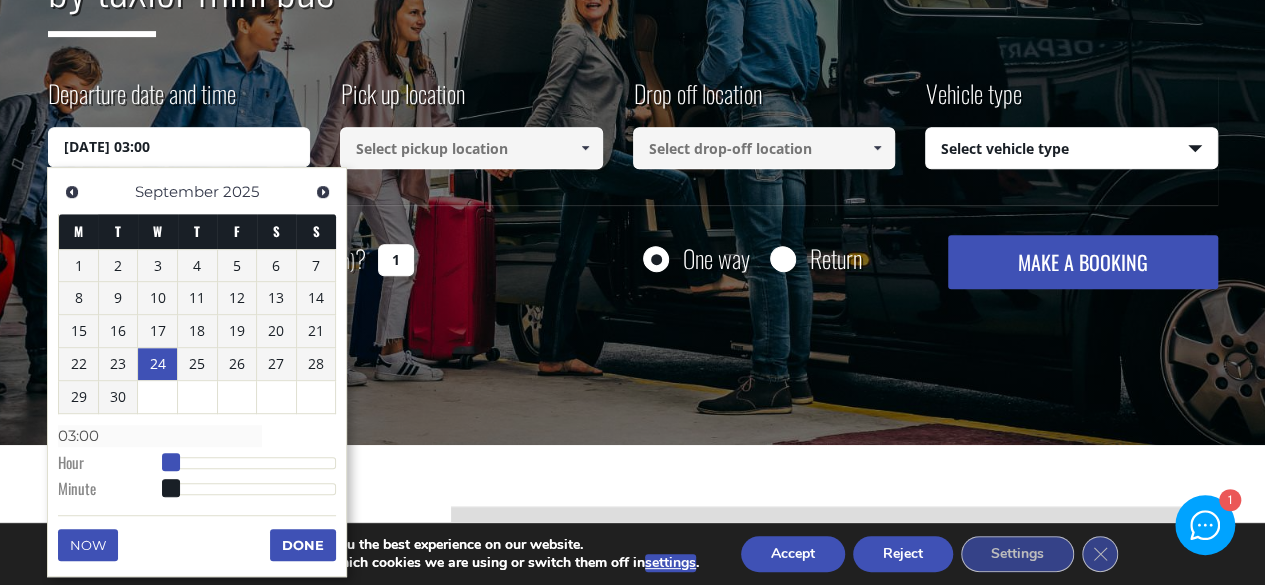 type on "24/09/2025 04:00" 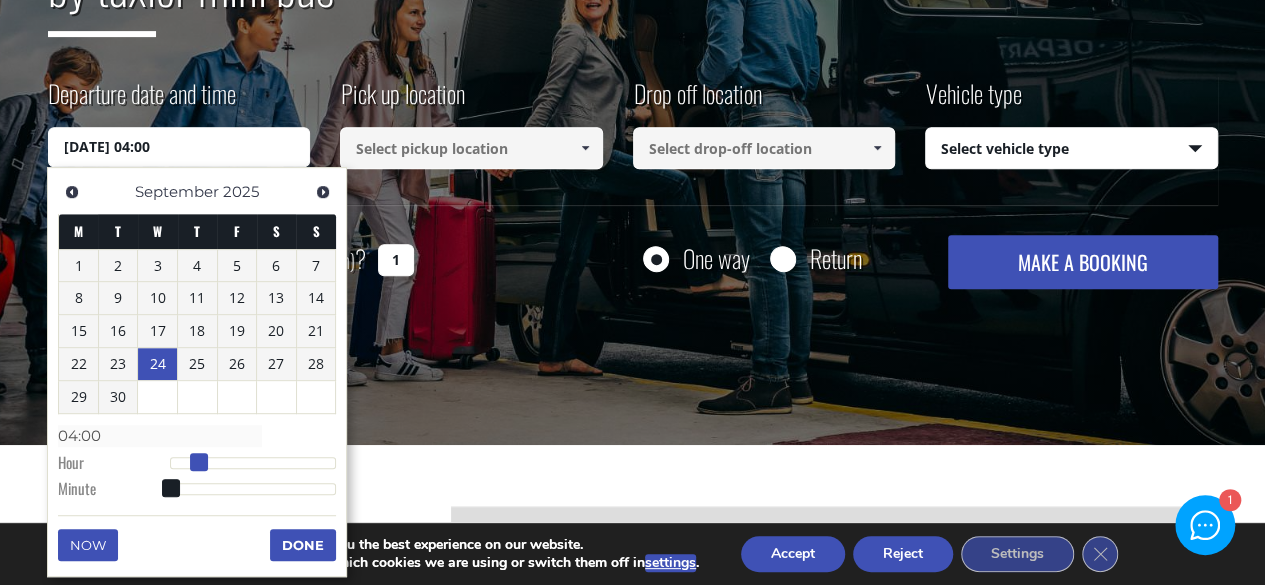 type on "24/09/2025 05:00" 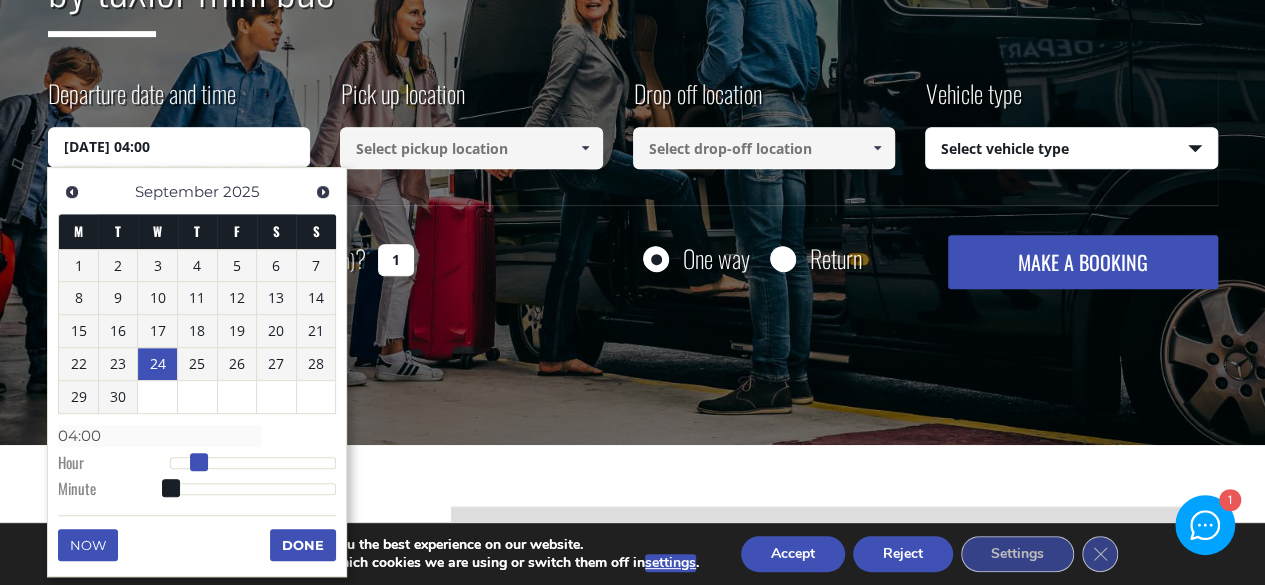 type on "05:00" 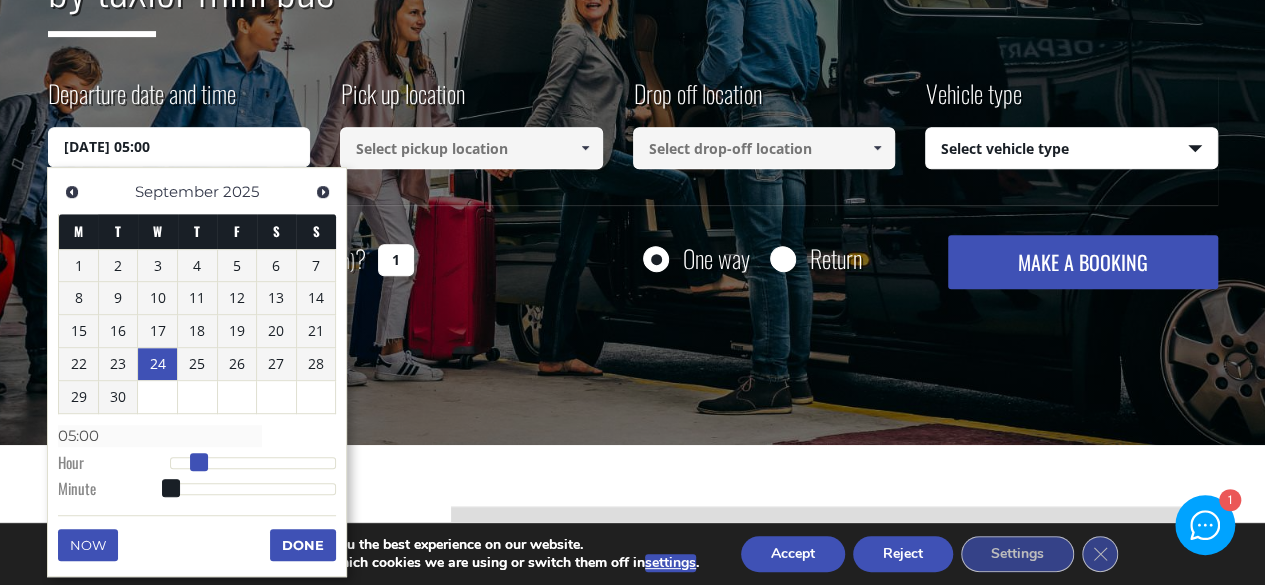 type on "24/09/2025 07:00" 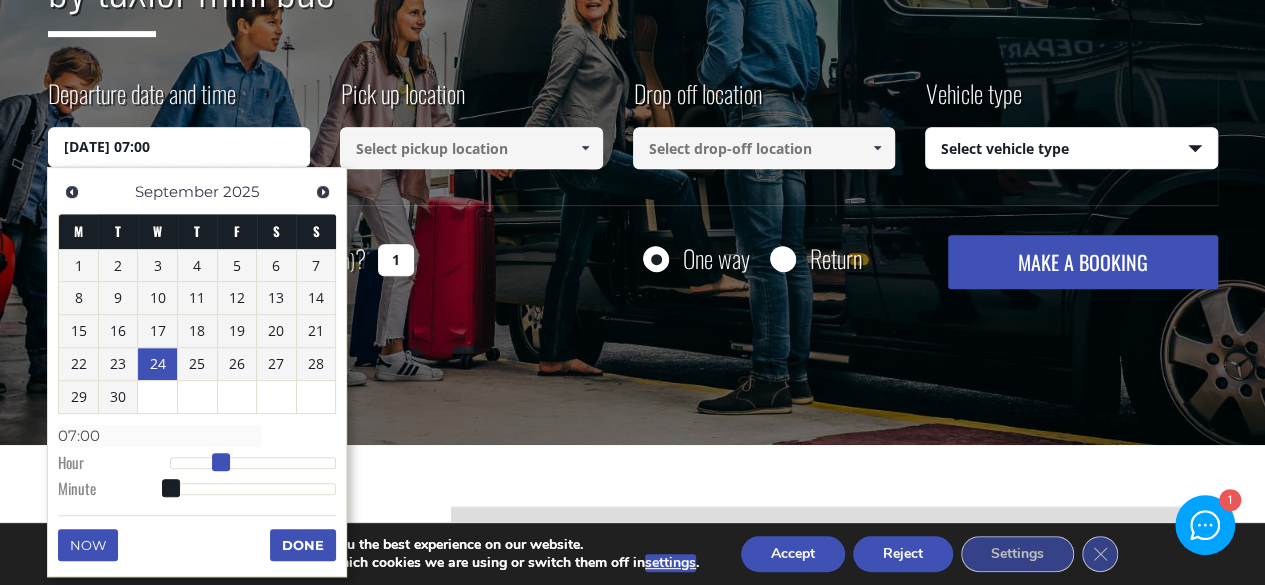 type on "24/09/2025 08:00" 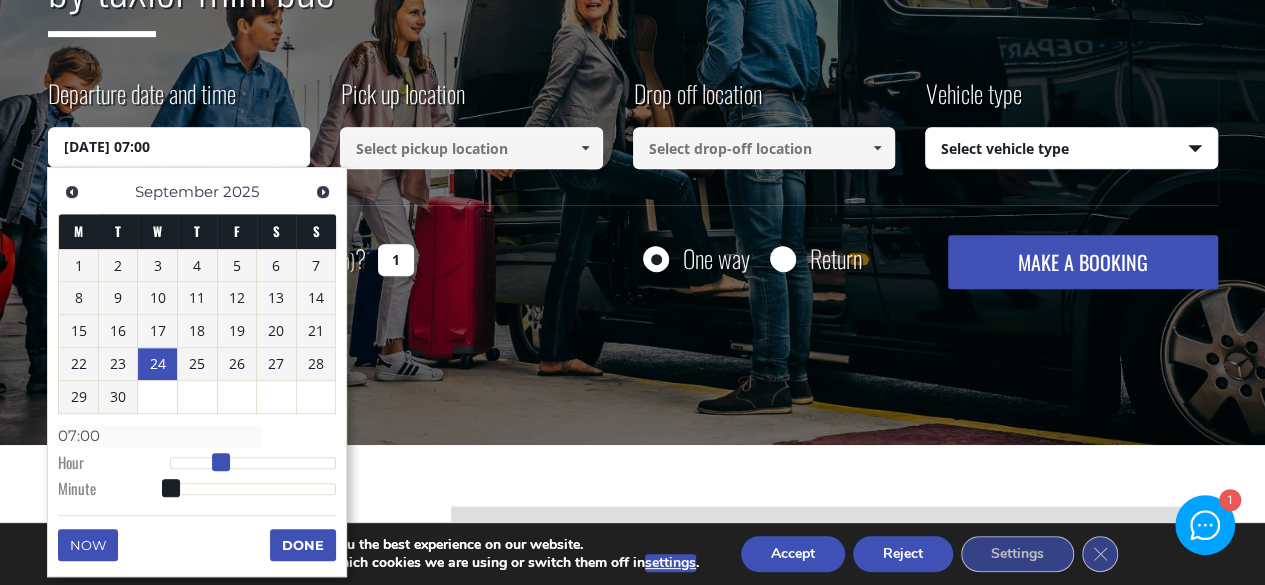 type on "08:00" 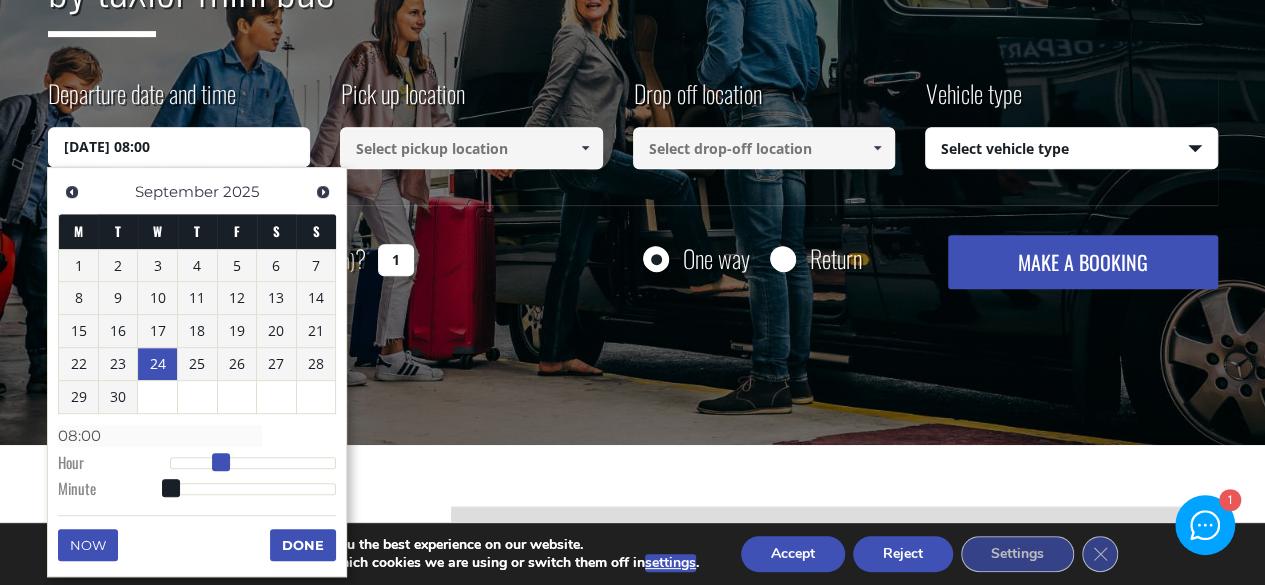 type on "24/09/2025 09:00" 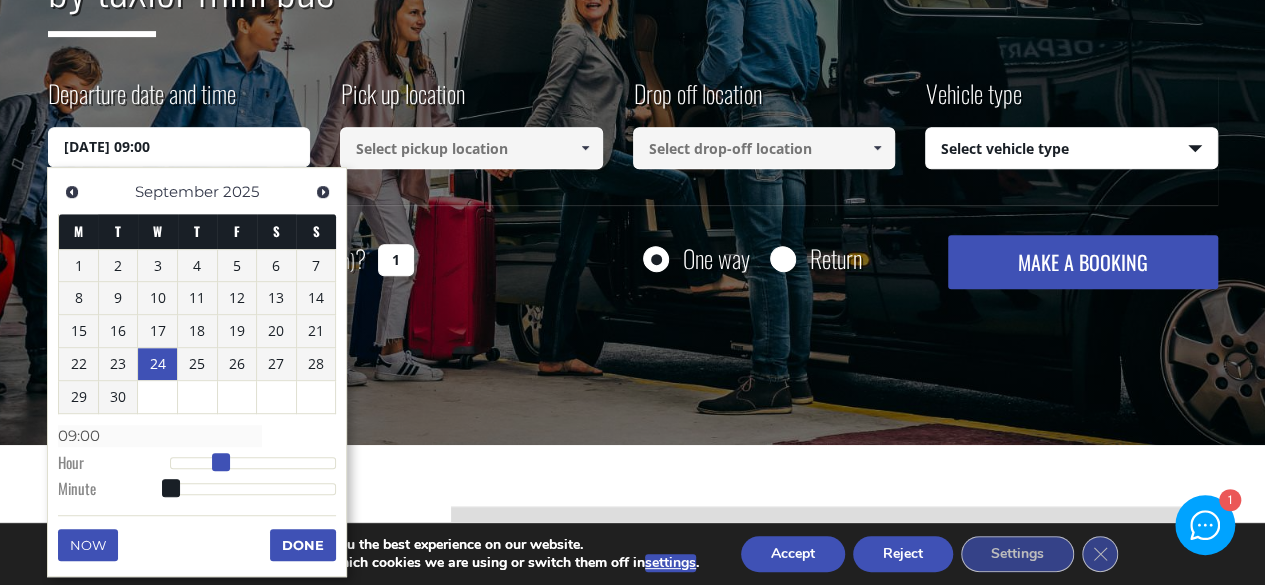 type on "24/09/2025 10:00" 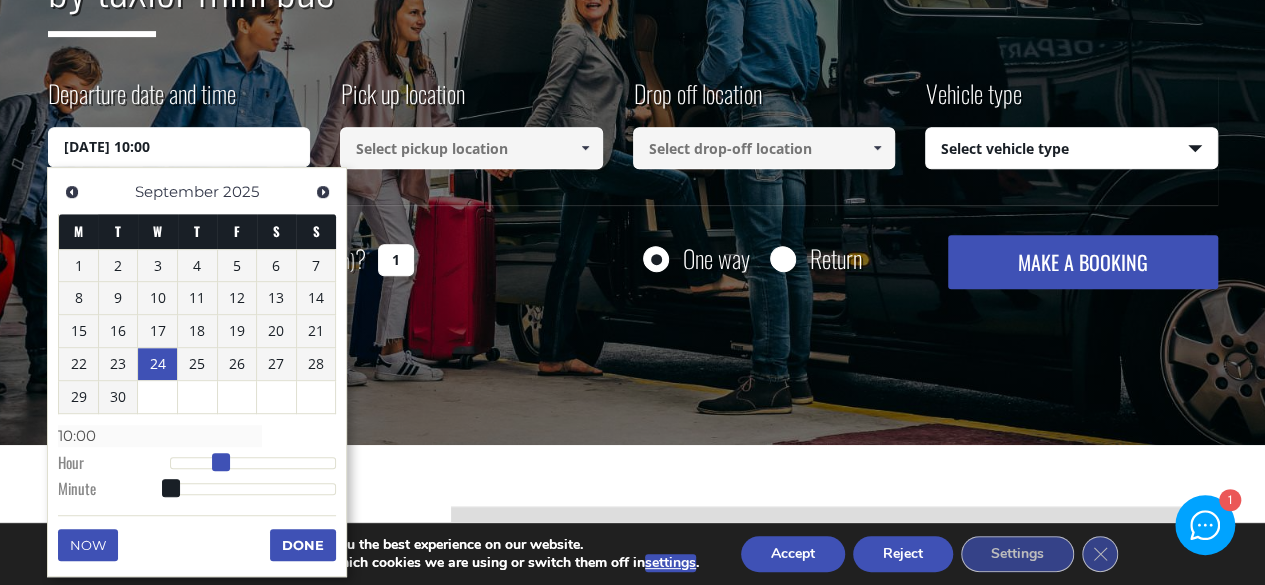 type on "24/09/2025 11:00" 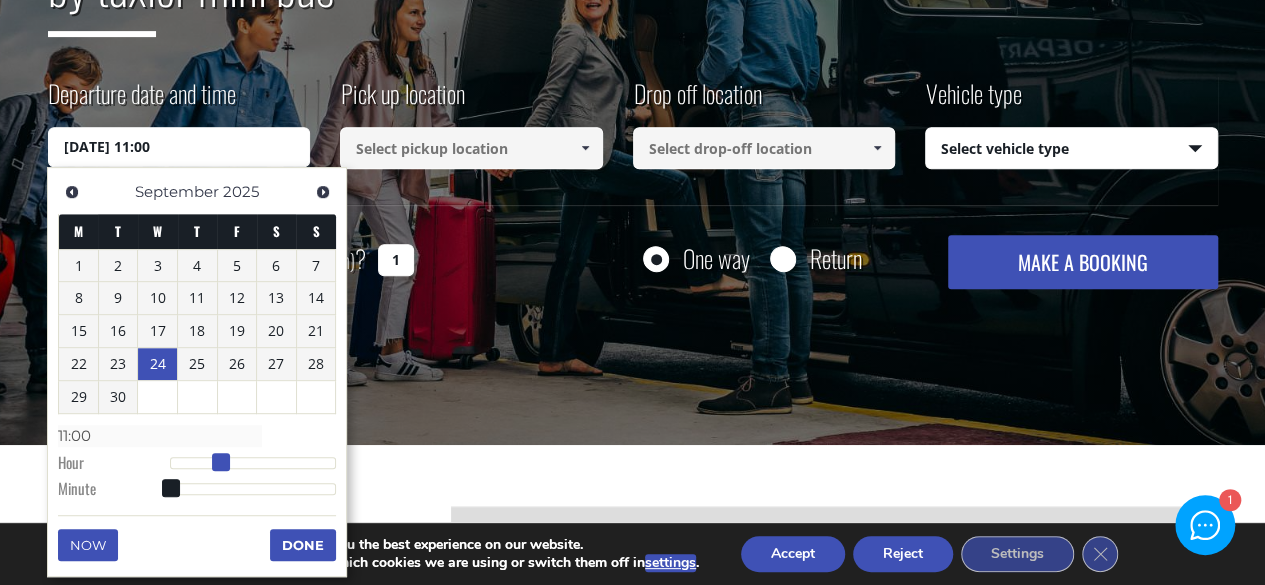 type on "24/09/2025 12:00" 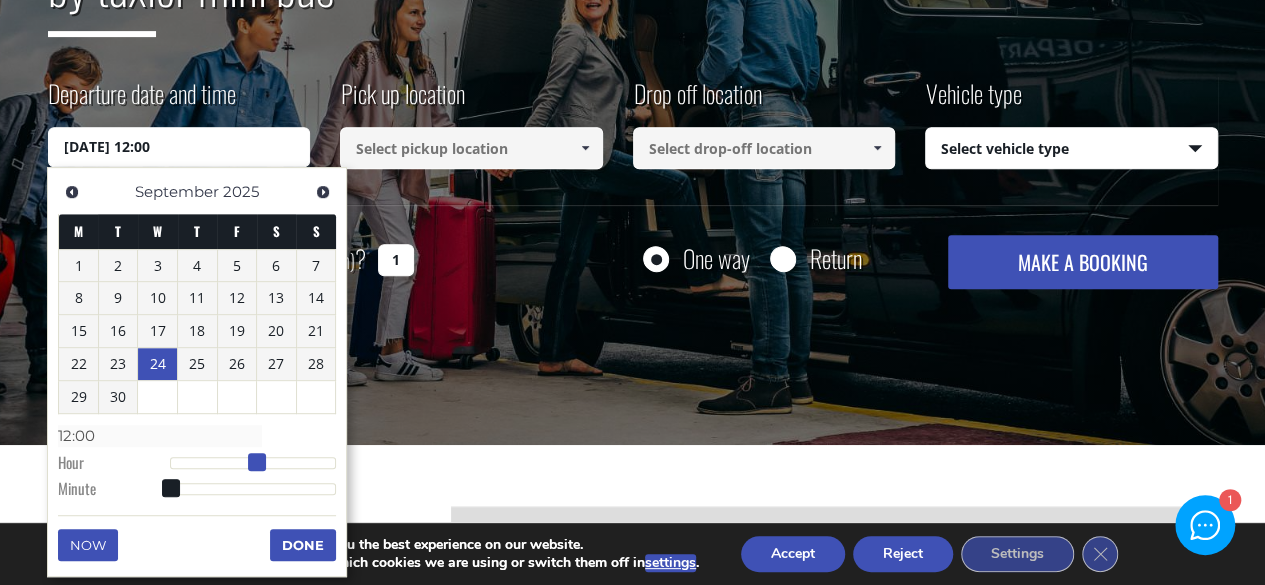 type on "24/09/2025 13:00" 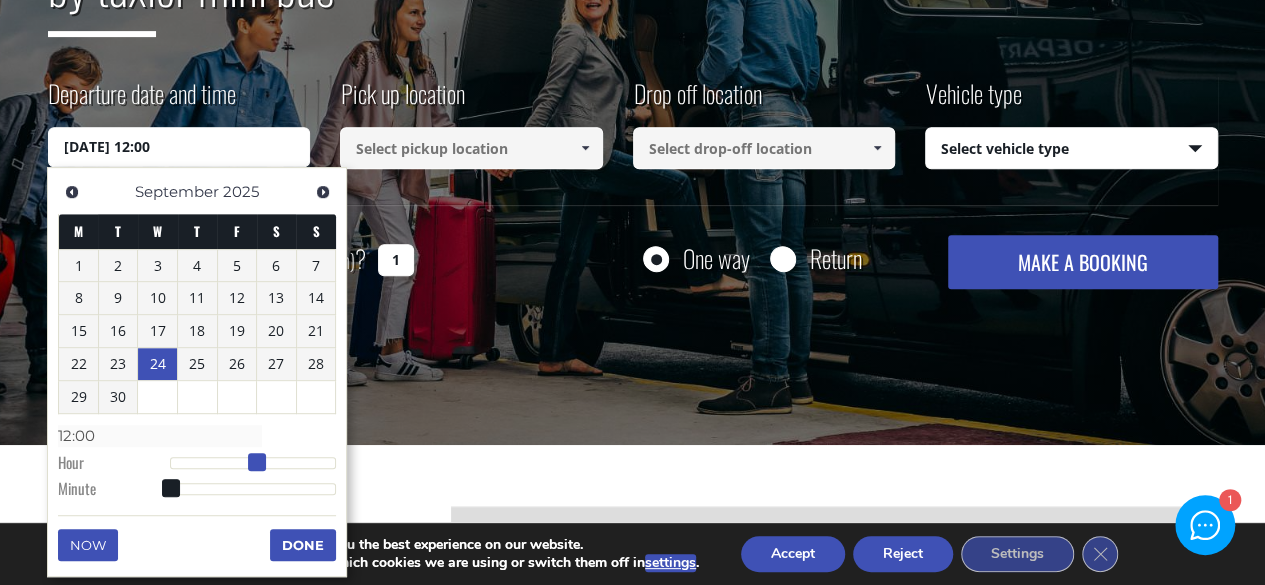 type on "13:00" 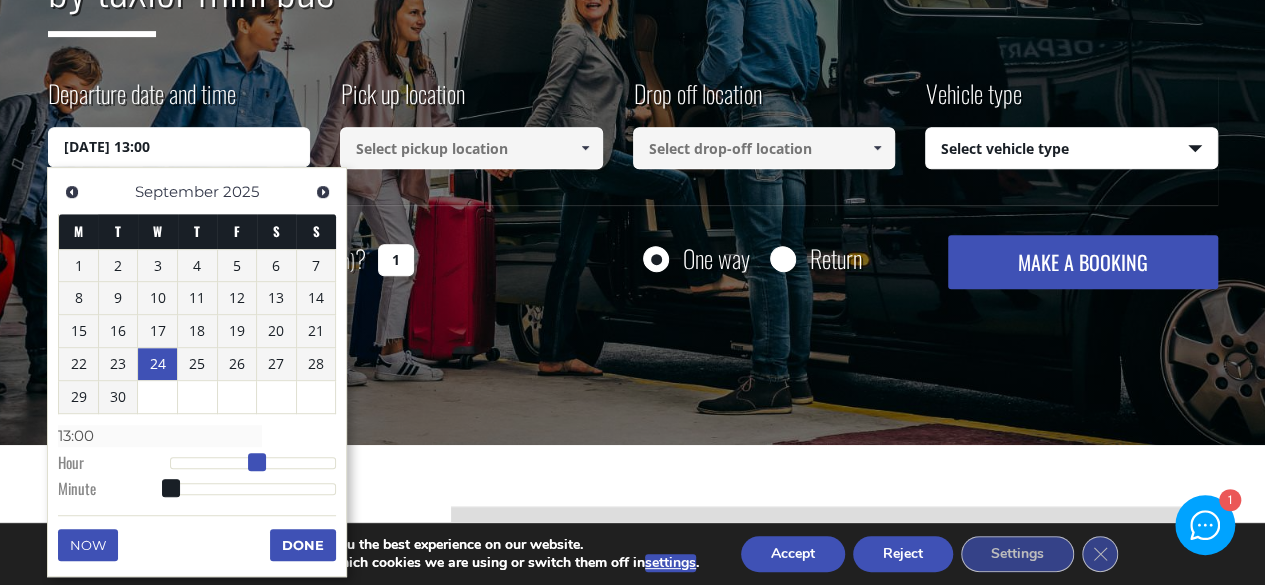 type on "24/09/2025 14:00" 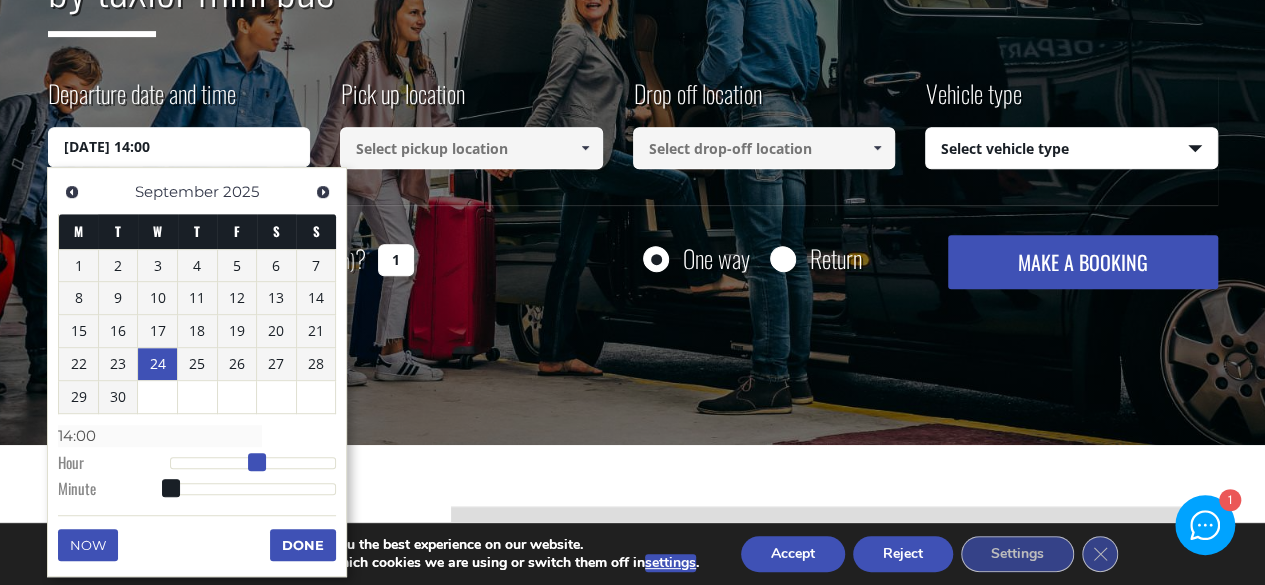 type on "24/09/2025 15:00" 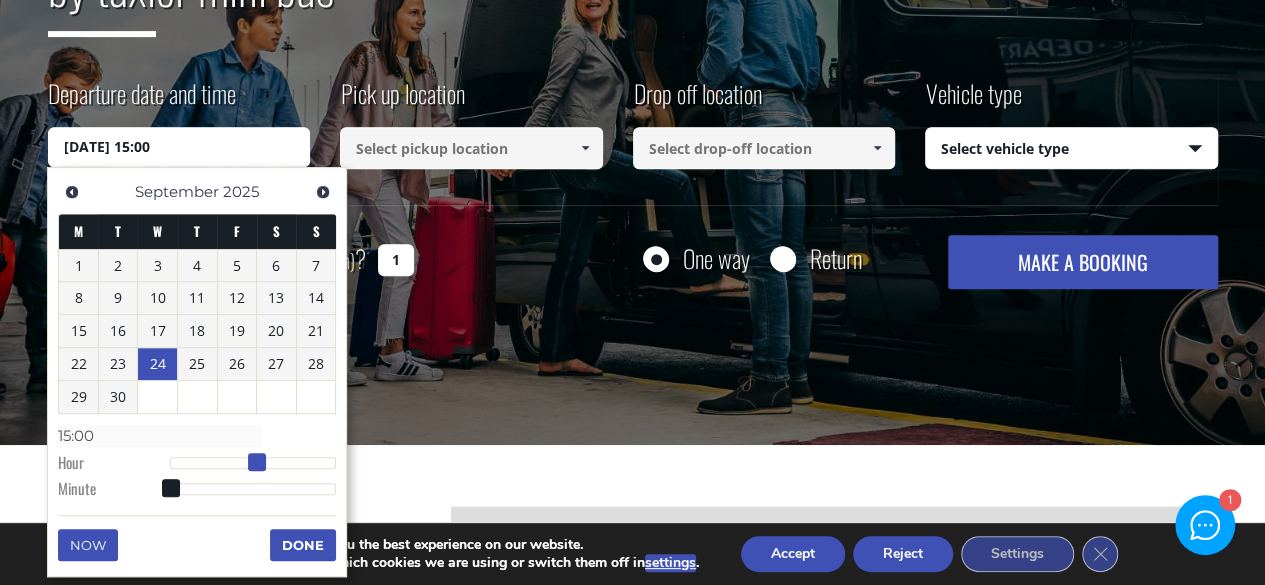 type on "24/09/2025 16:00" 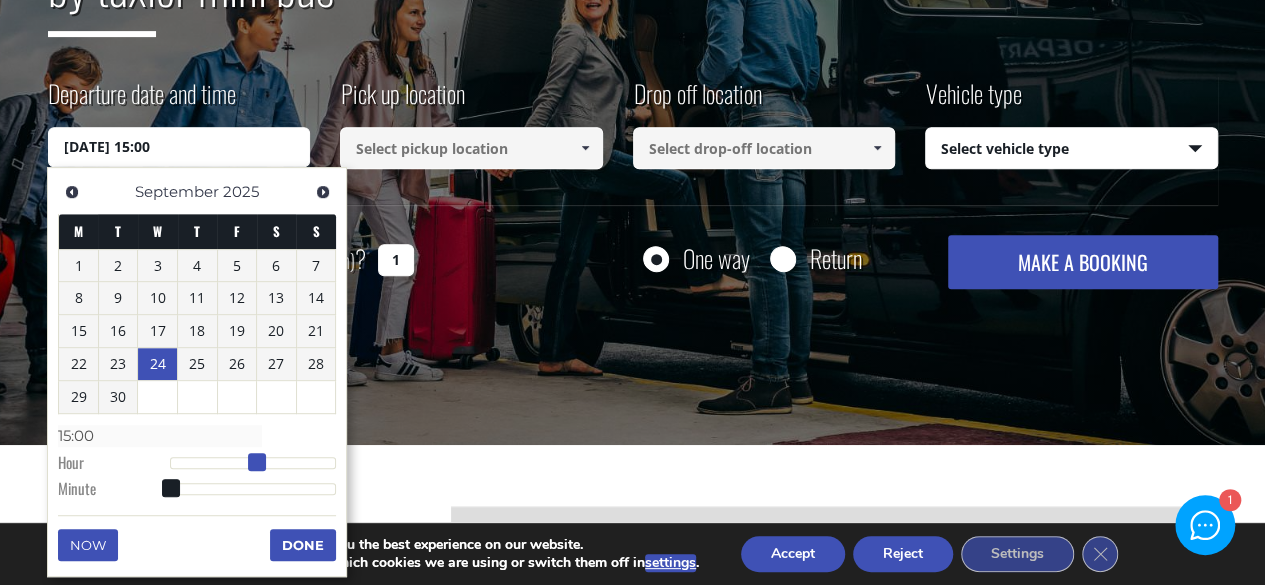 type on "16:00" 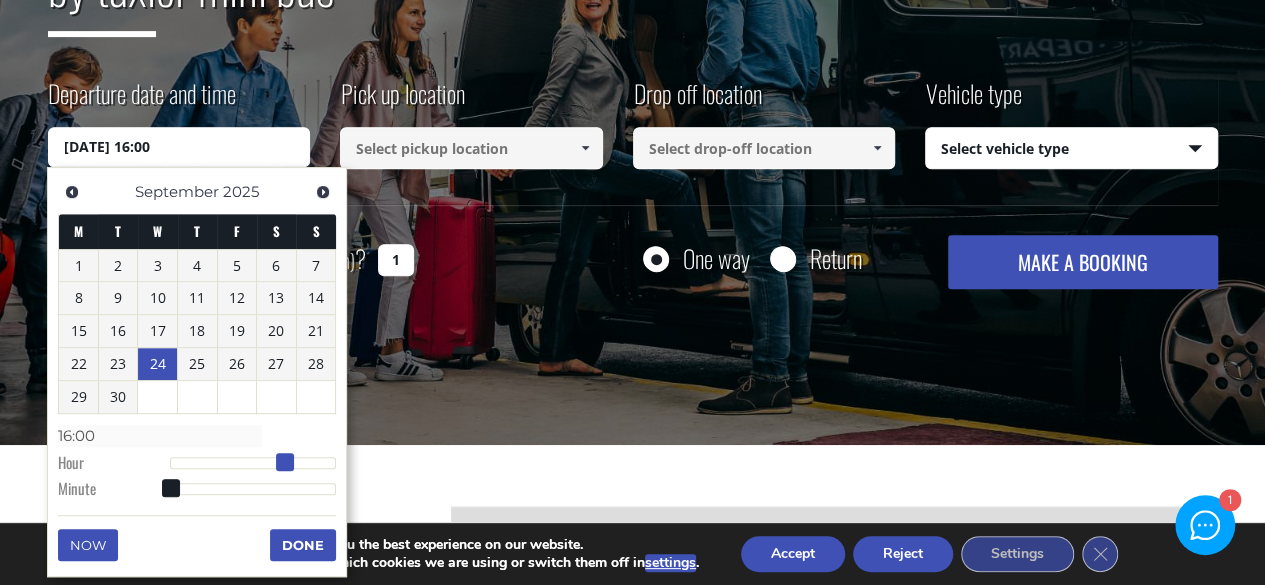 type on "24/09/2025 17:00" 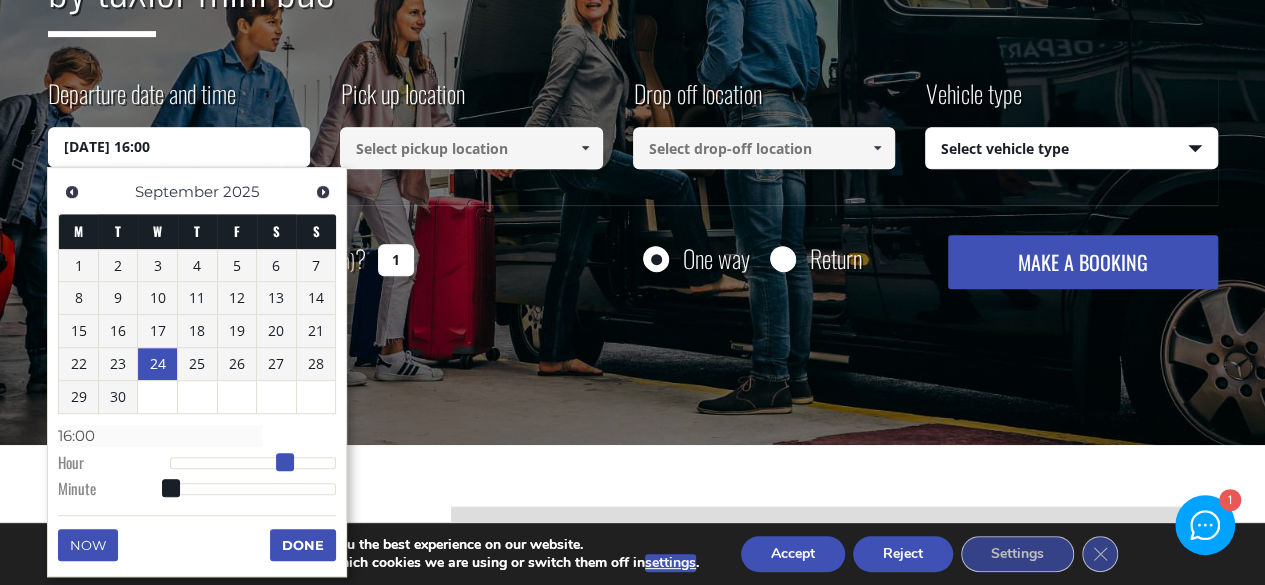 type on "17:00" 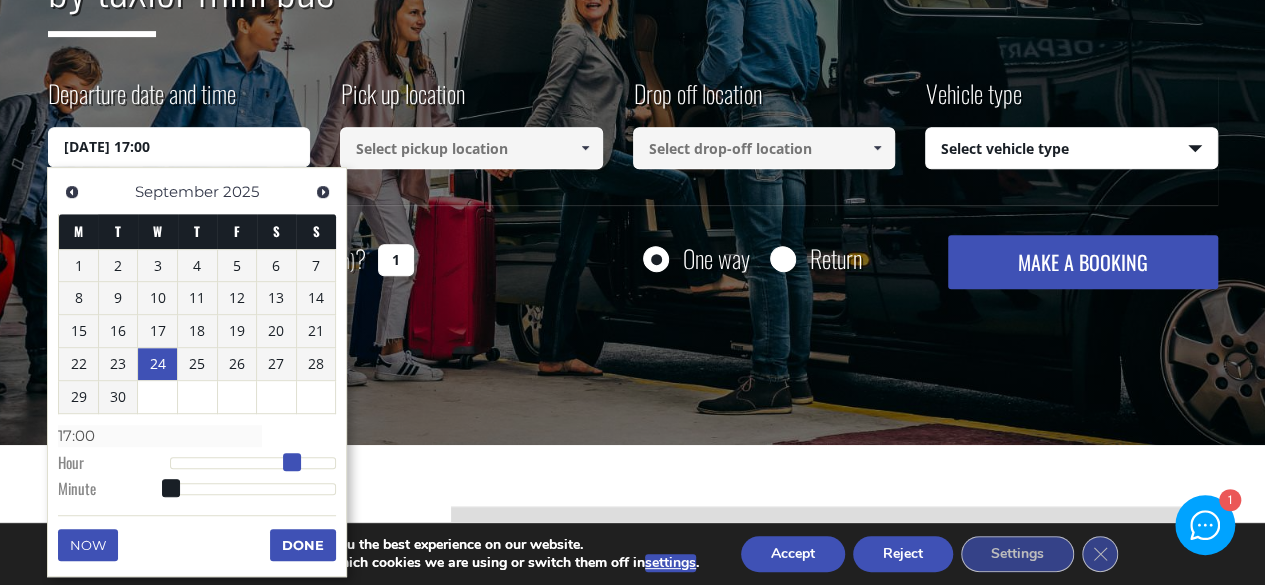 type on "24/09/2025 18:00" 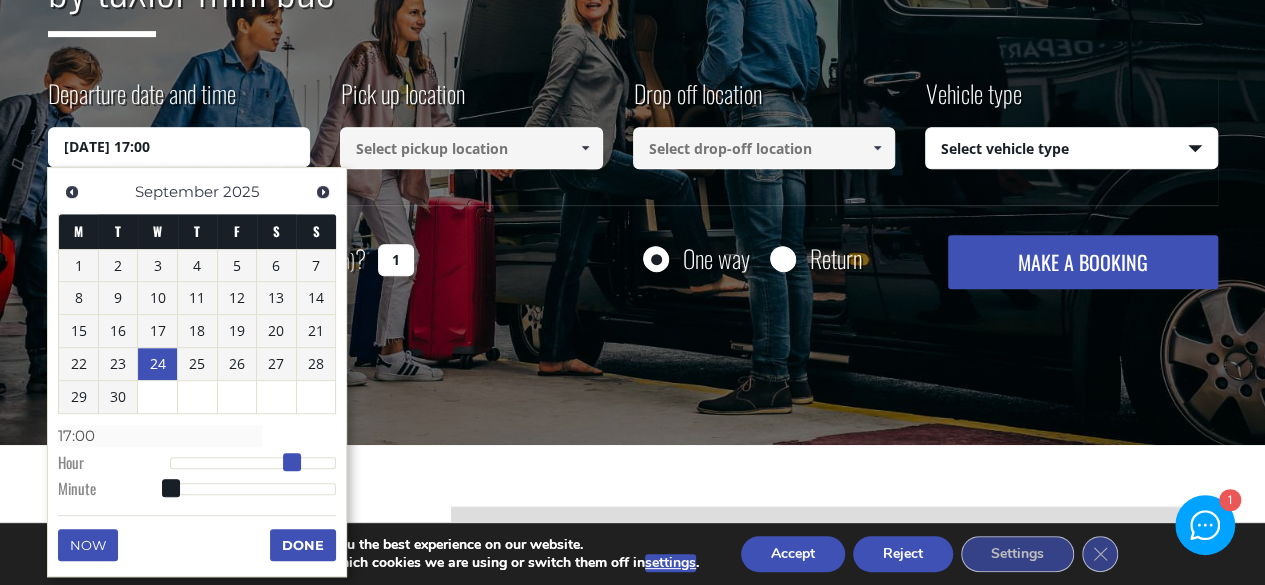 type on "18:00" 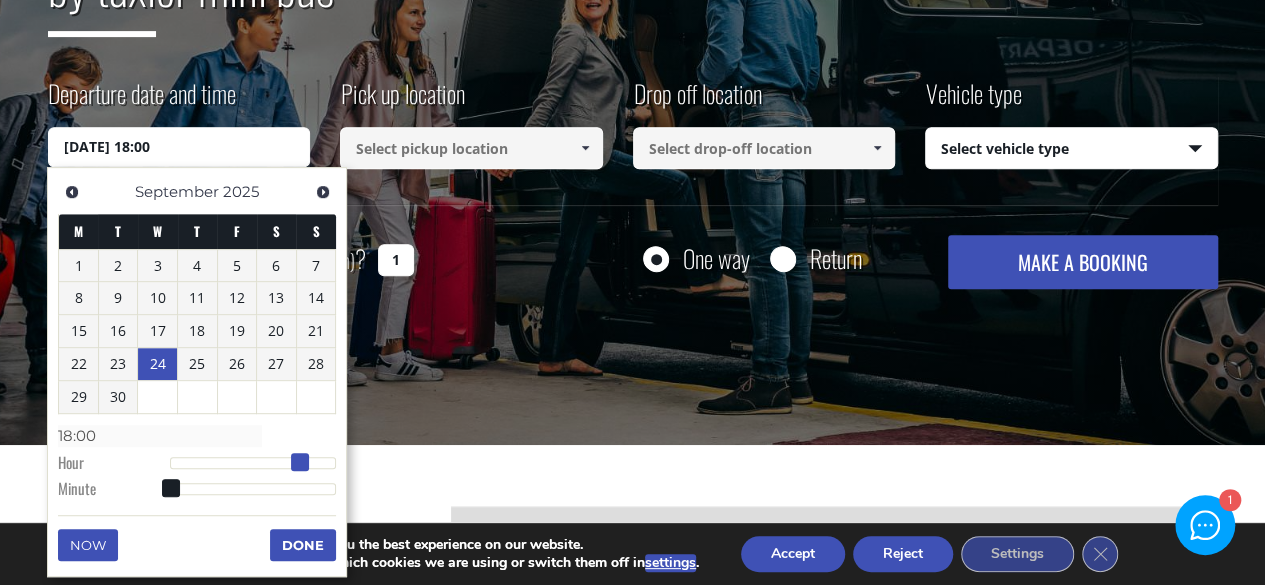 type on "24/09/2025 19:00" 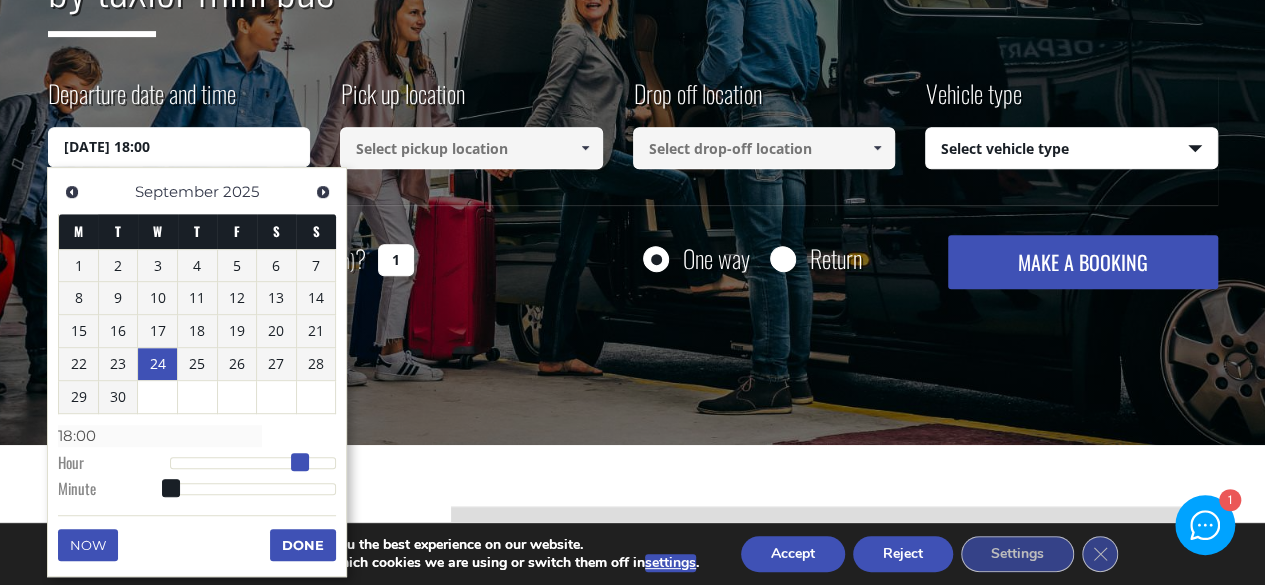 type on "19:00" 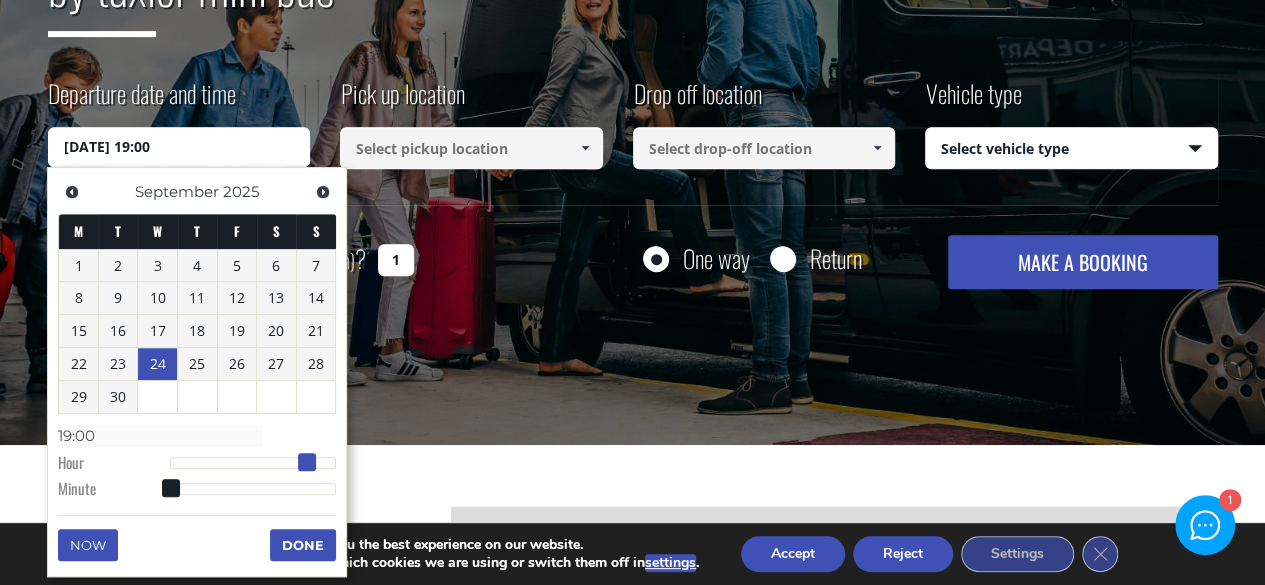 drag, startPoint x: 169, startPoint y: 459, endPoint x: 306, endPoint y: 466, distance: 137.17871 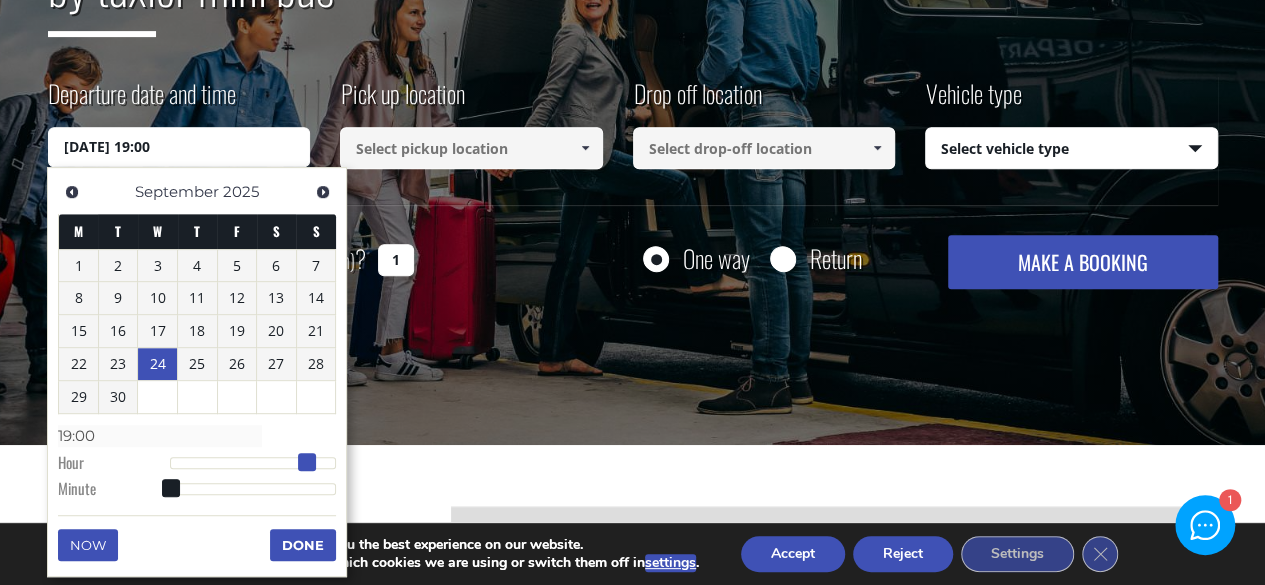 click at bounding box center (307, 462) 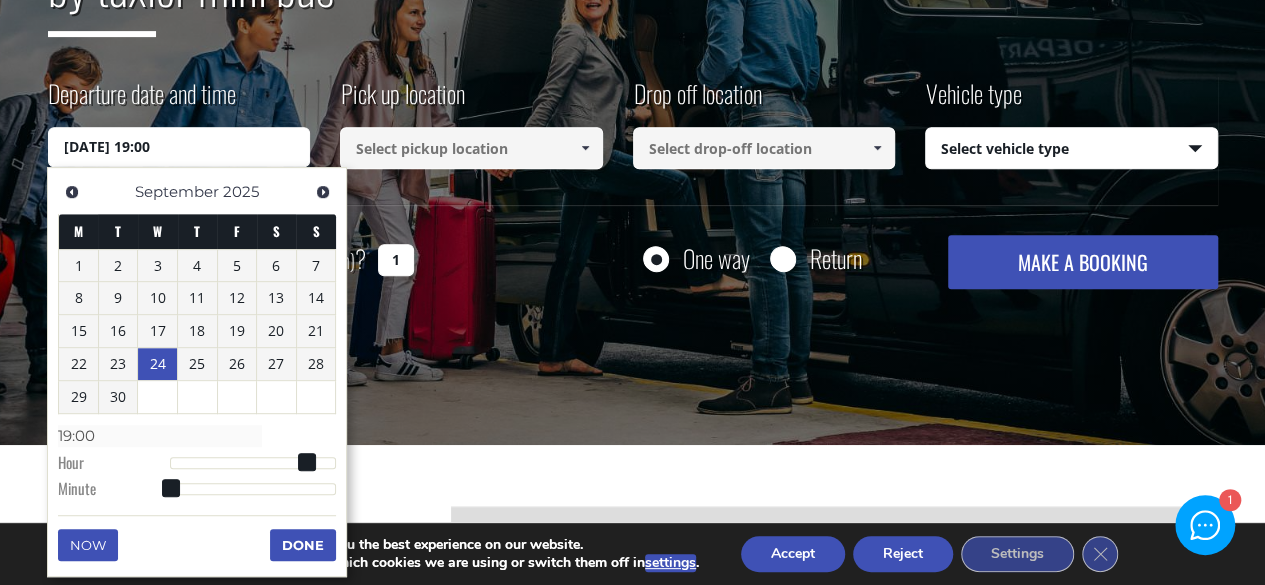 click on "Done" at bounding box center (303, 545) 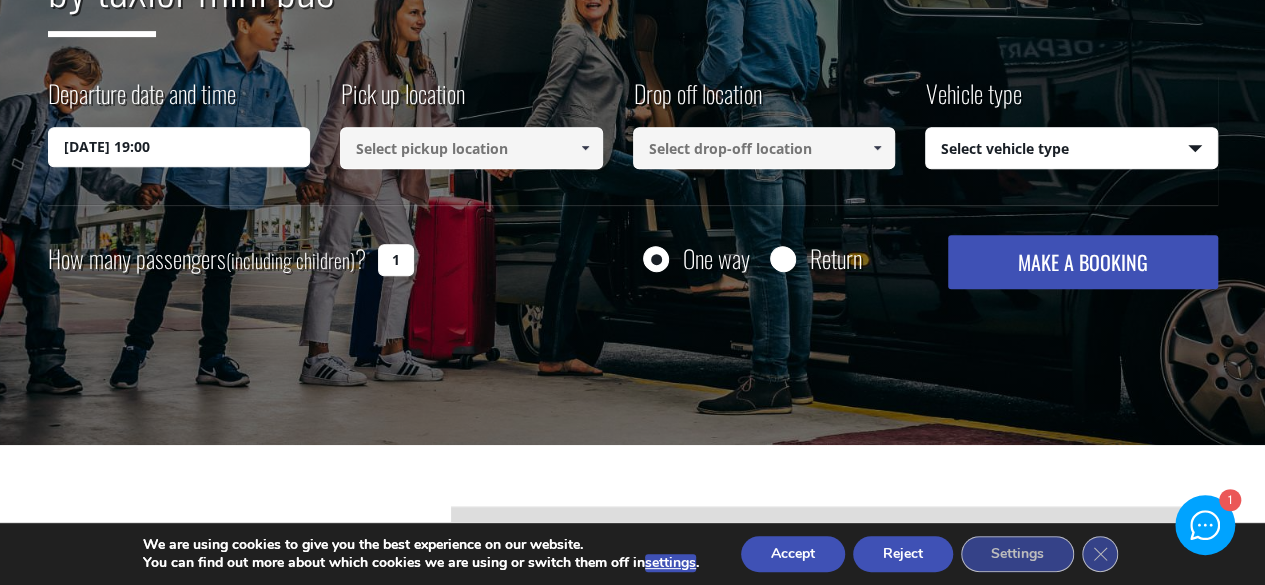 click at bounding box center (471, 148) 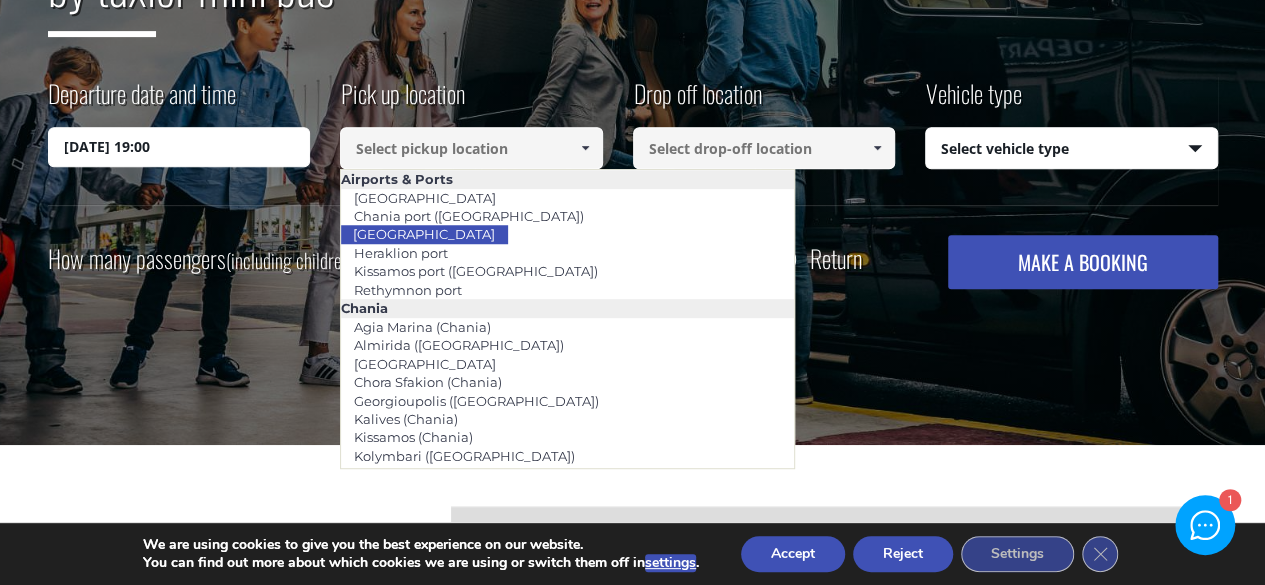click on "Heraklion airport" at bounding box center [424, 234] 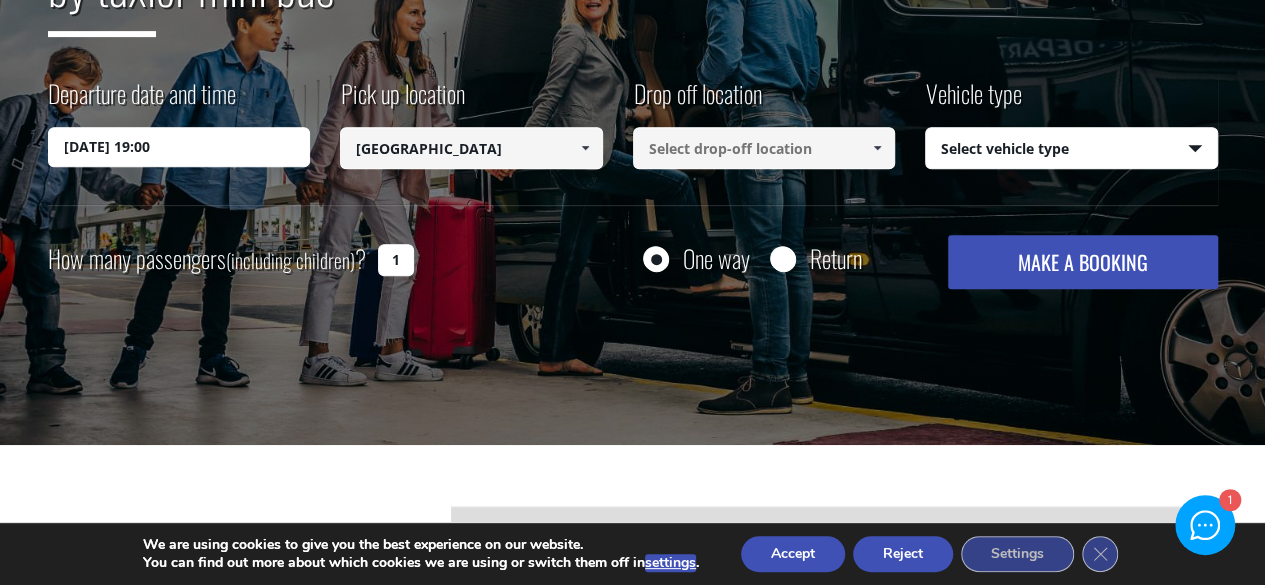 click at bounding box center (764, 148) 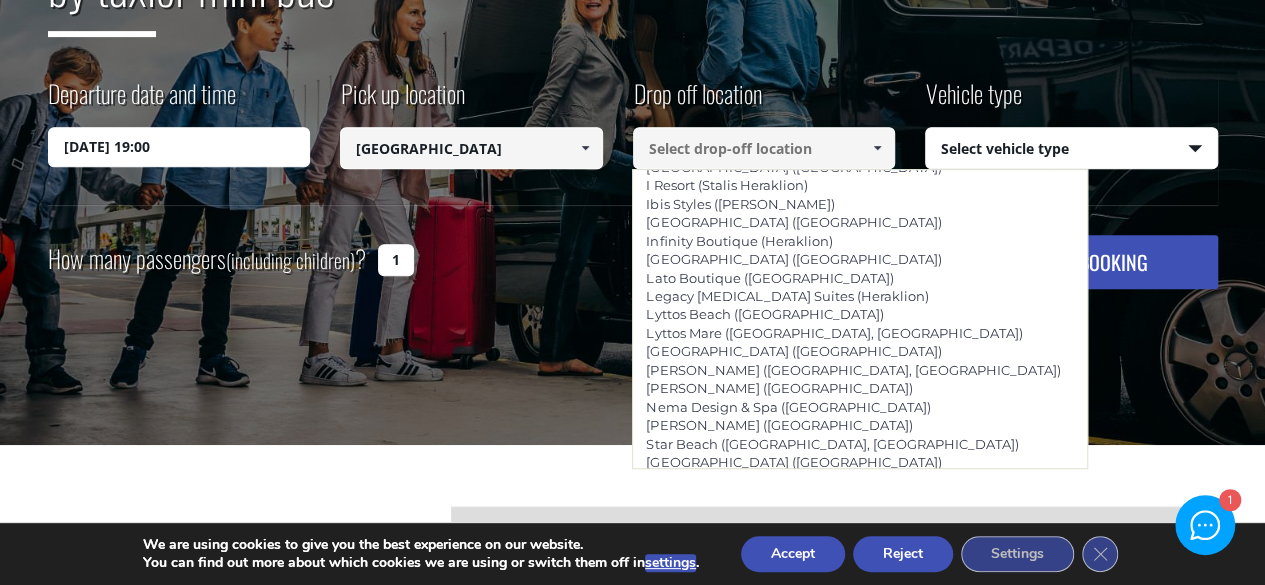scroll, scrollTop: 2294, scrollLeft: 0, axis: vertical 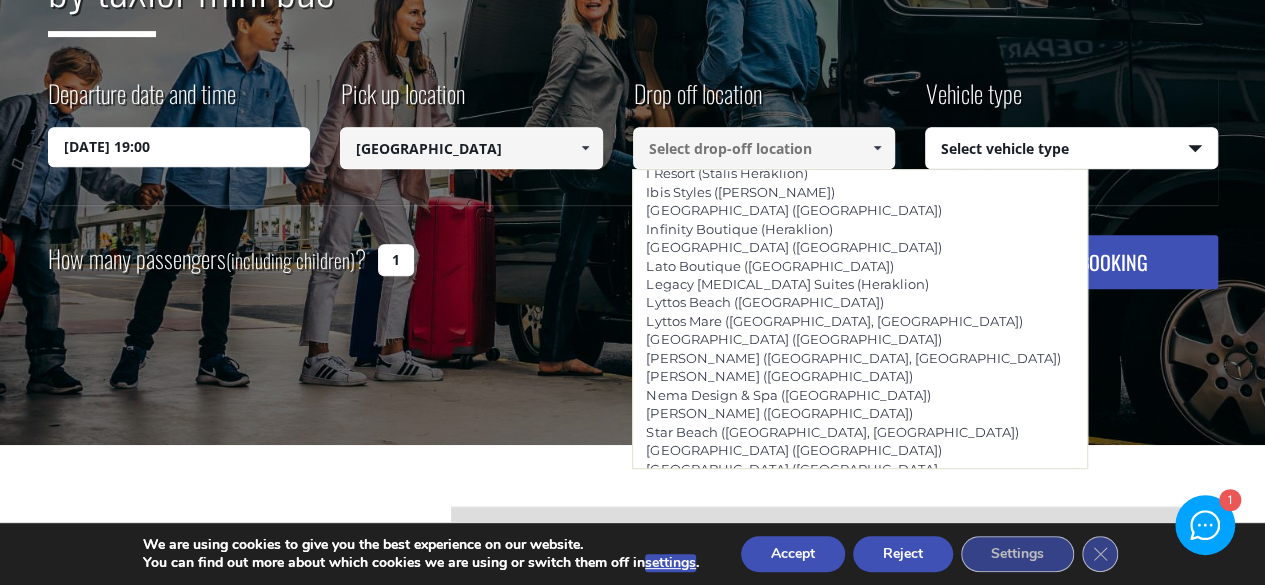 click on "Agios Nikolaos (Lasithi)" at bounding box center (729, 635) 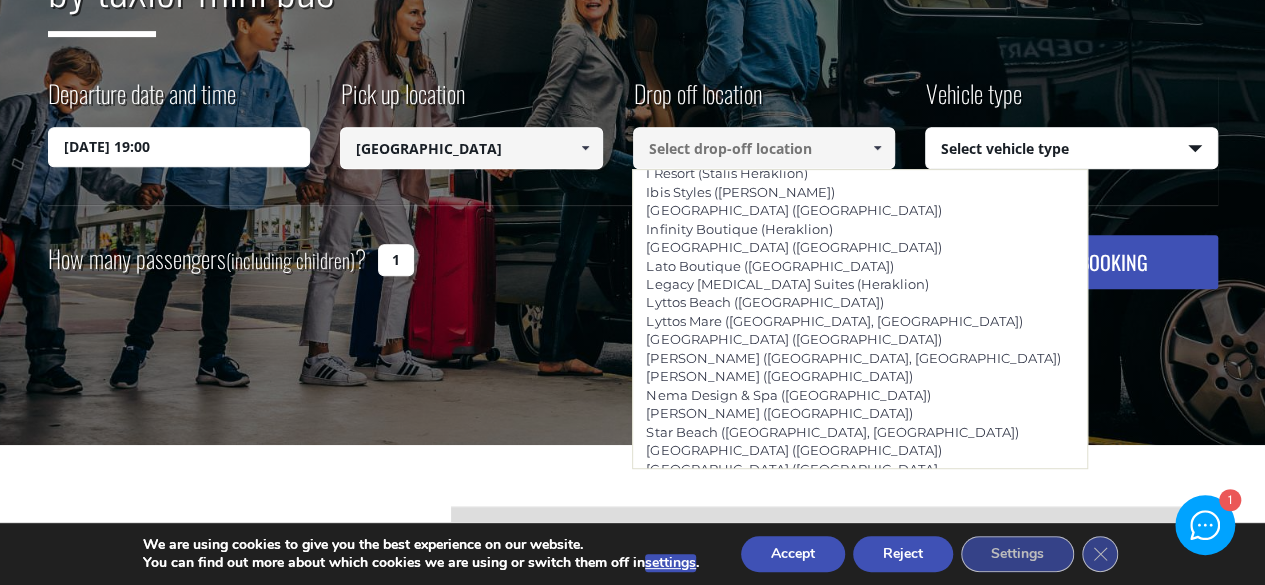 type on "Agios Nikolaos (Lasithi)" 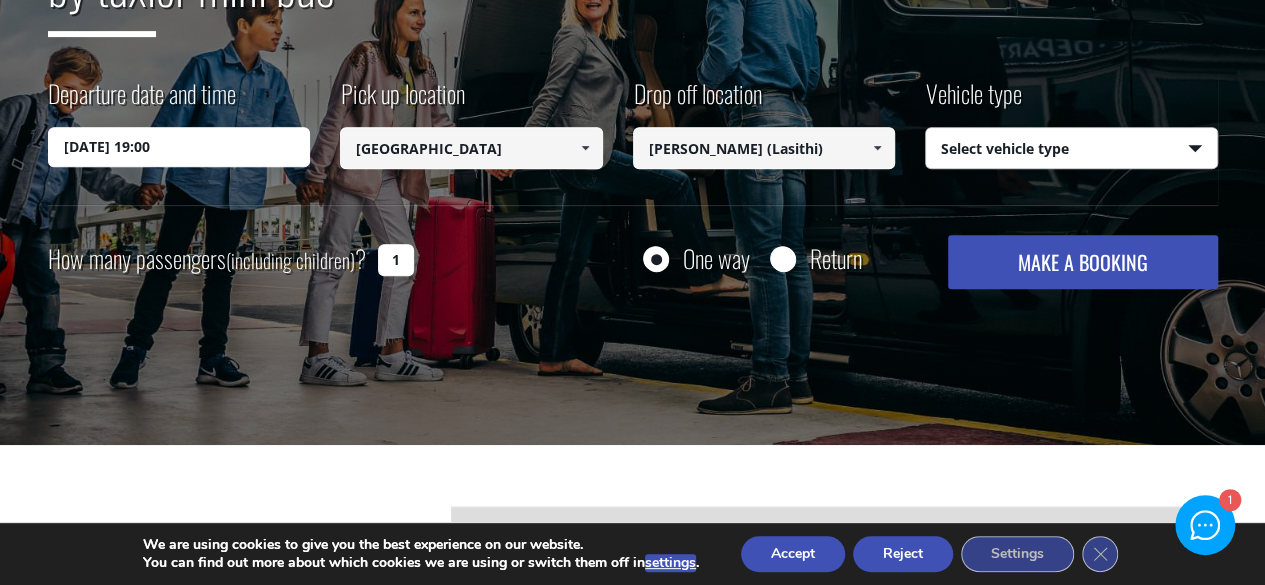 click on "Select vehicle type Taxi (4 passengers) Mercedes E Class Mini Van (7 passengers) Mercedes Vito Mini Bus (10 passengers) Mercedes Sprinter Mini Bus 16 (16 passengers) Mercedes Sprinter" at bounding box center [1071, 149] 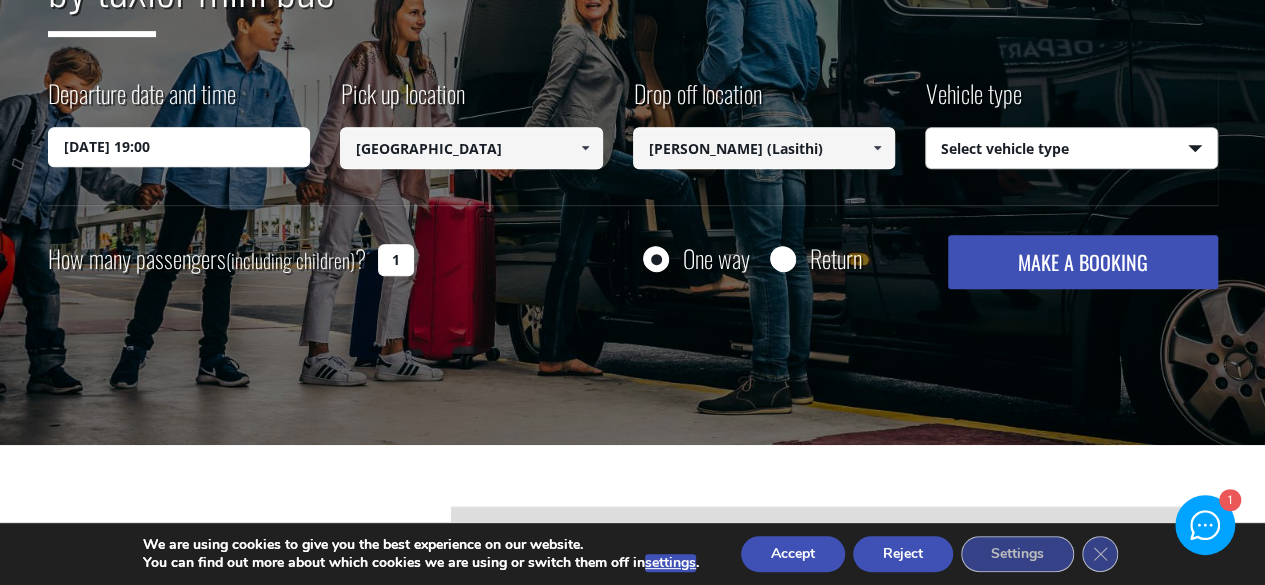 select on "540" 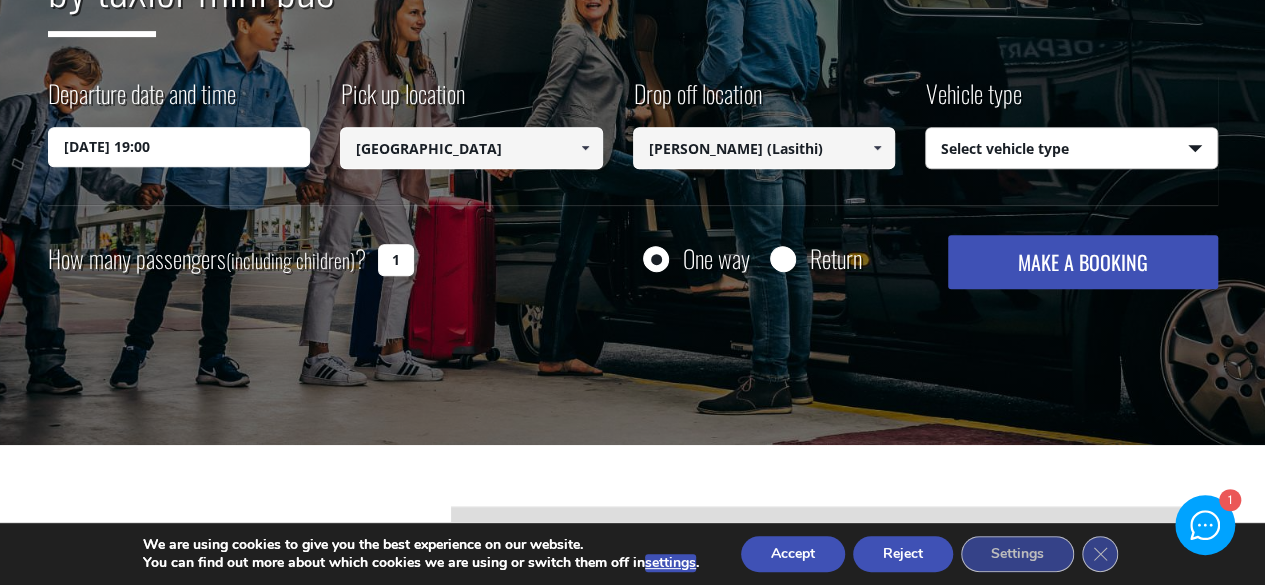 click on "Select vehicle type Taxi (4 passengers) Mercedes E Class Mini Van (7 passengers) Mercedes Vito Mini Bus (10 passengers) Mercedes Sprinter Mini Bus 16 (16 passengers) Mercedes Sprinter" at bounding box center (1071, 149) 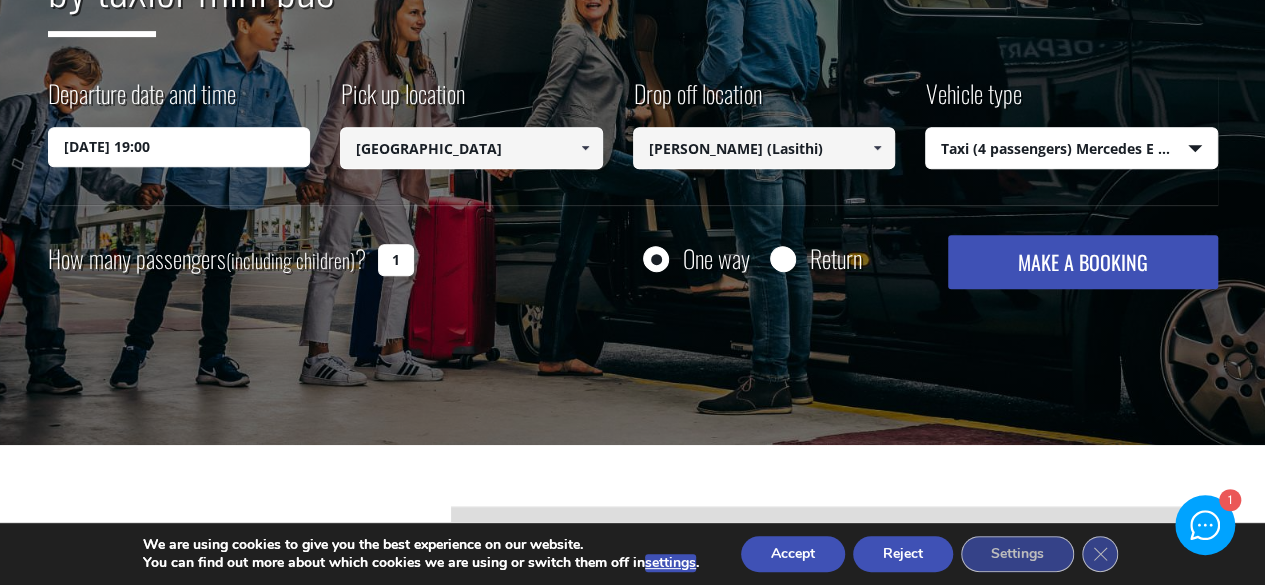 click on "Return" at bounding box center (782, 260) 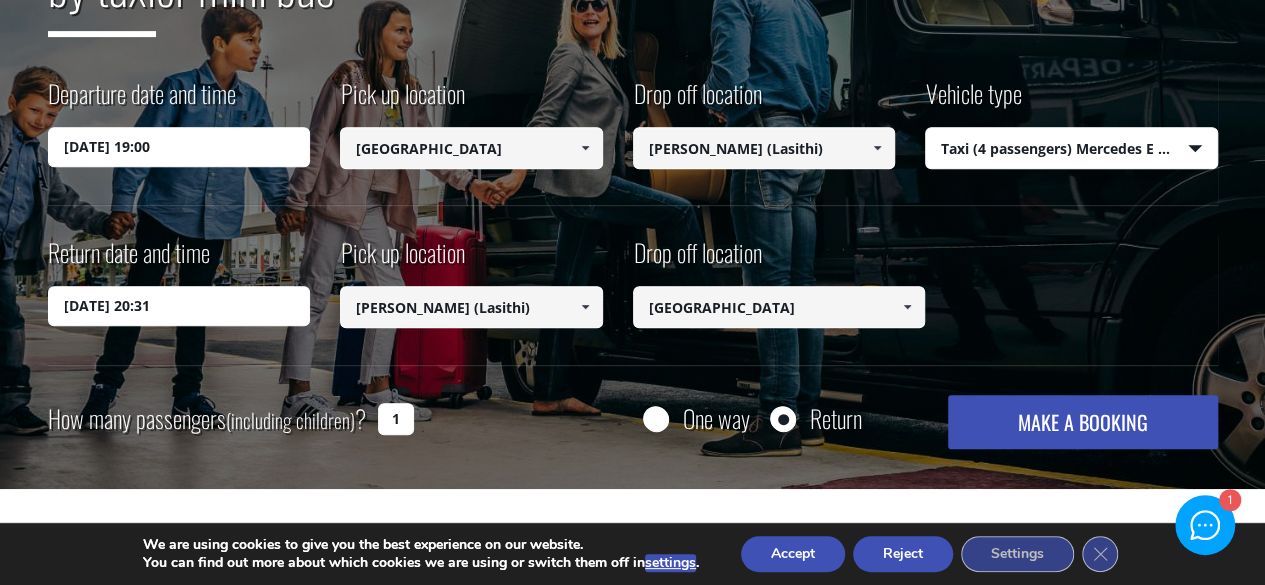 click on "One way" at bounding box center [655, 420] 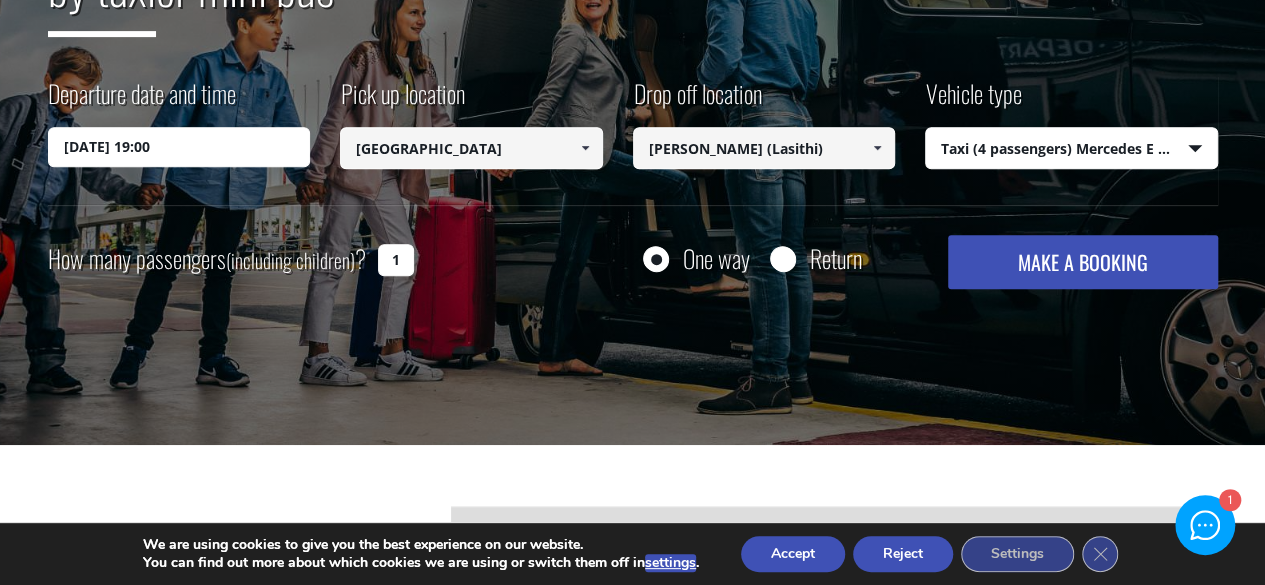 click on "Return" at bounding box center (782, 260) 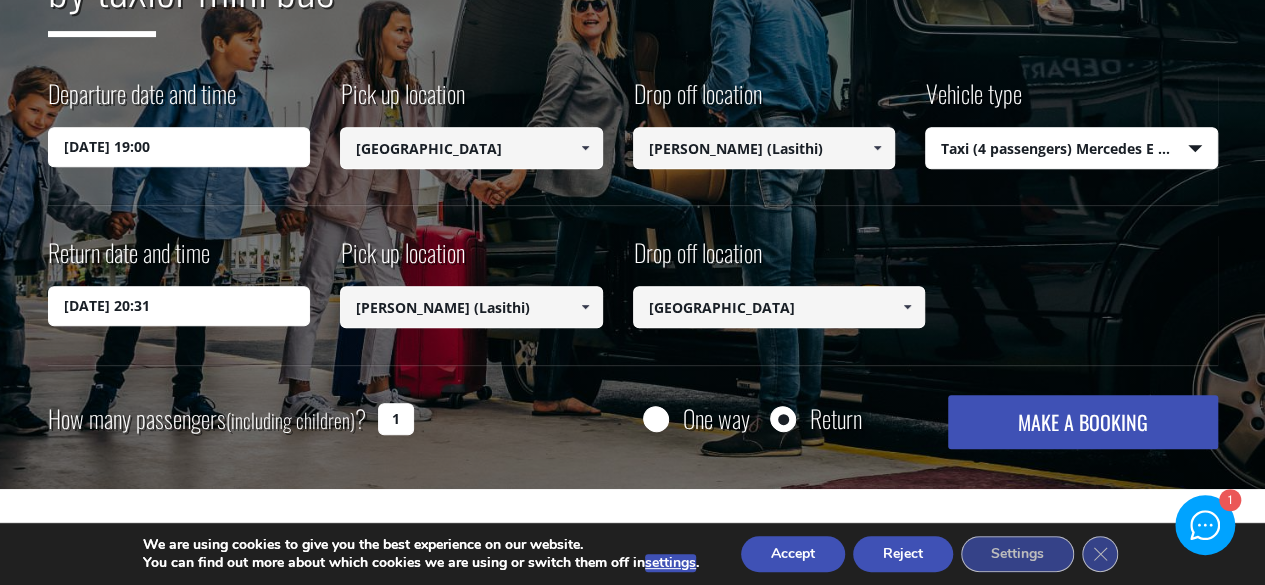click on "One way" at bounding box center (655, 420) 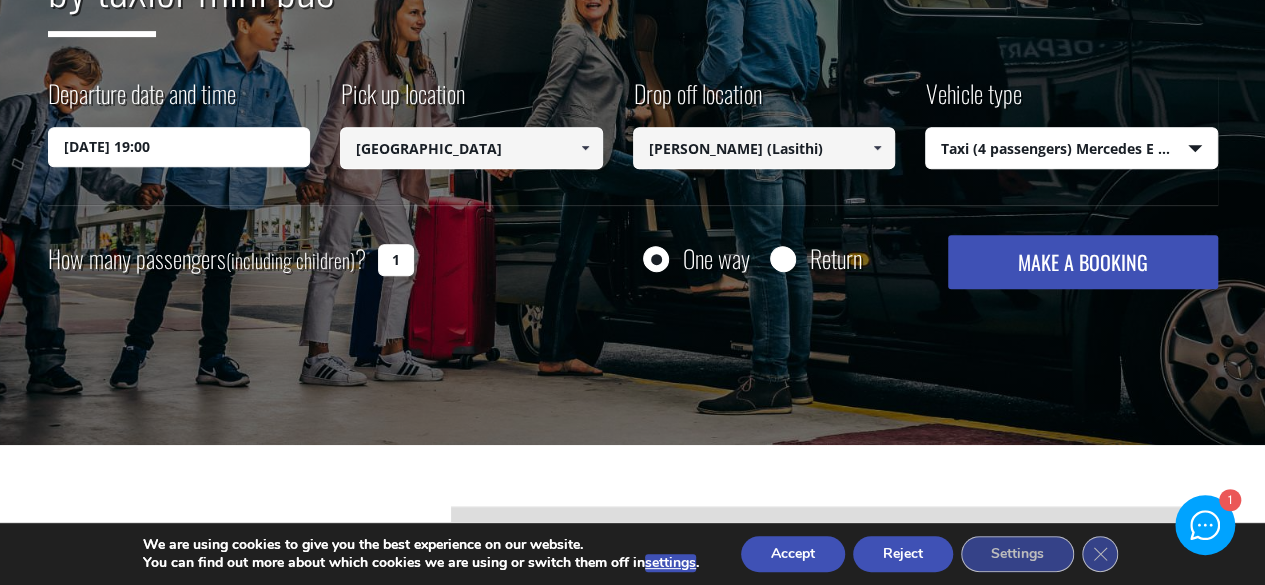 click on "1" at bounding box center [396, 260] 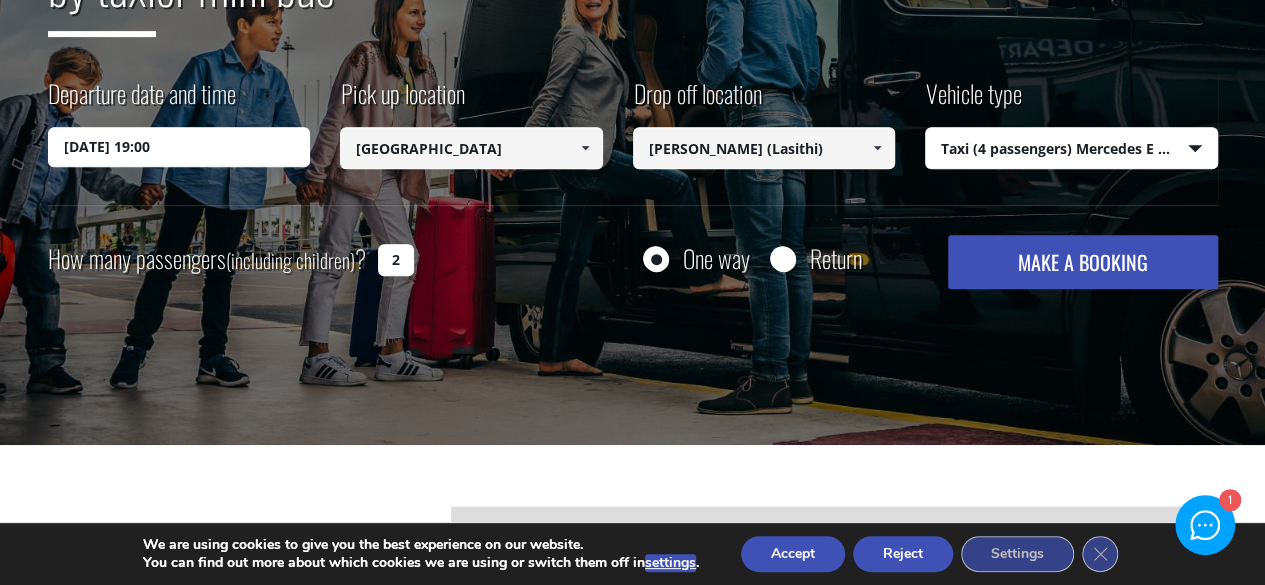 type on "2" 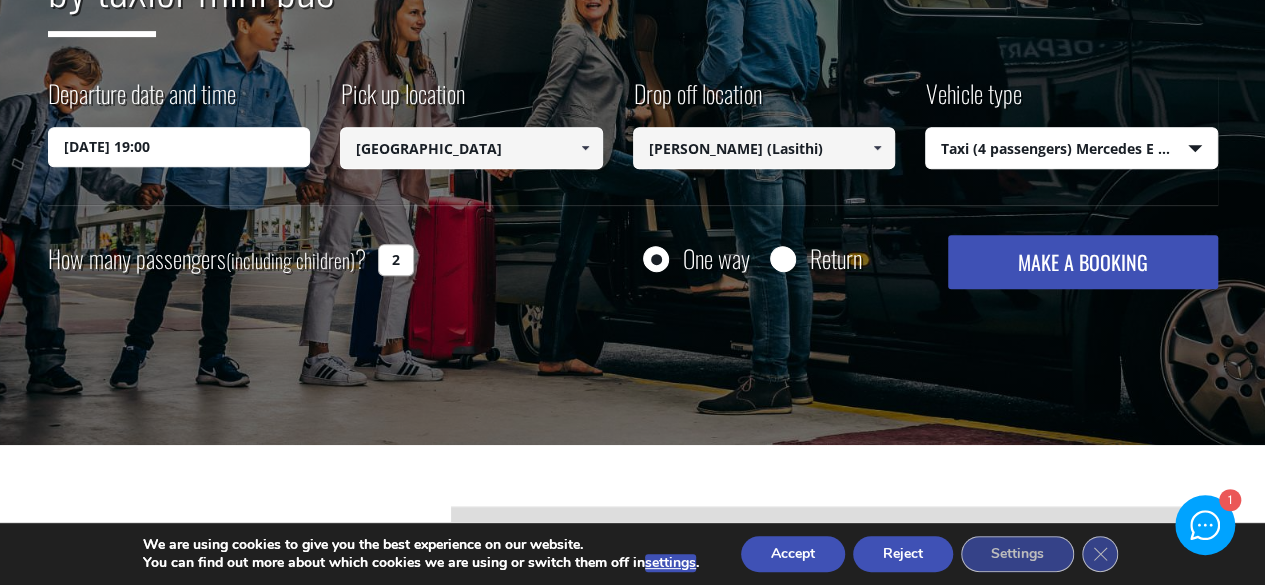 click on "MAKE A BOOKING" at bounding box center (1082, 262) 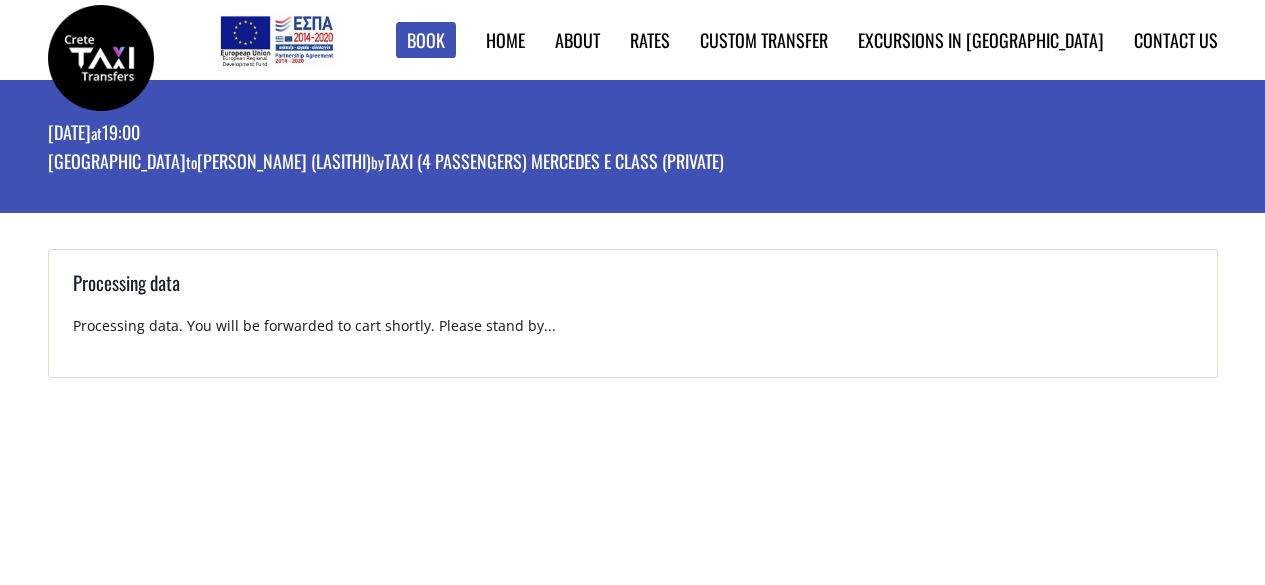 scroll, scrollTop: 0, scrollLeft: 0, axis: both 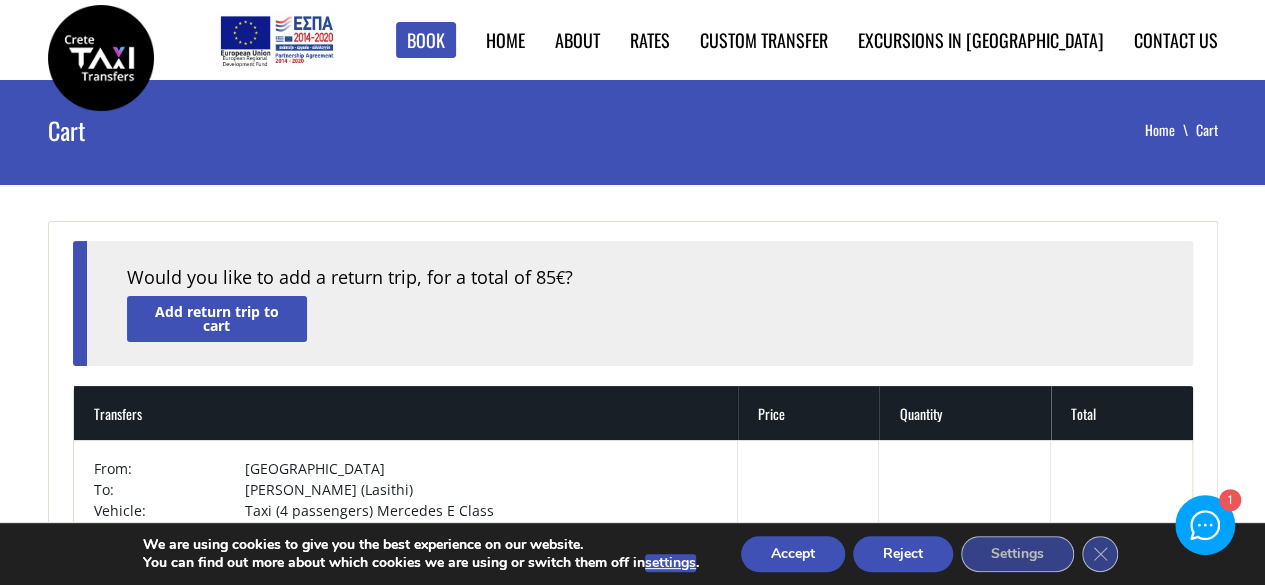 click on "Reject" at bounding box center (903, 554) 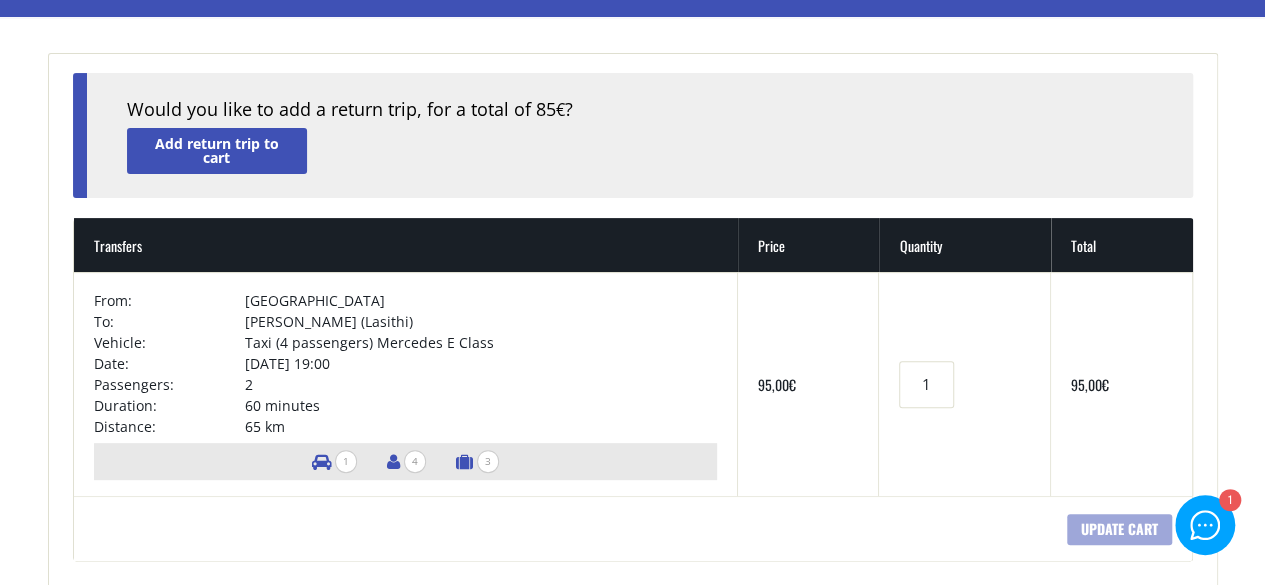 scroll, scrollTop: 164, scrollLeft: 0, axis: vertical 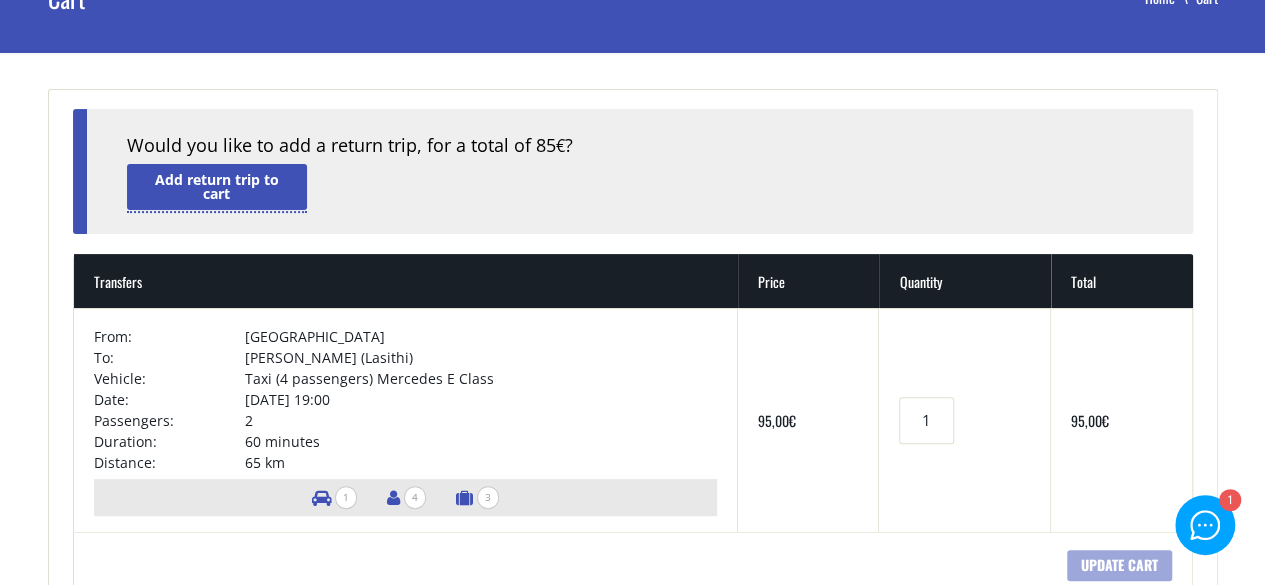 click on "Add return trip to cart" at bounding box center (217, 186) 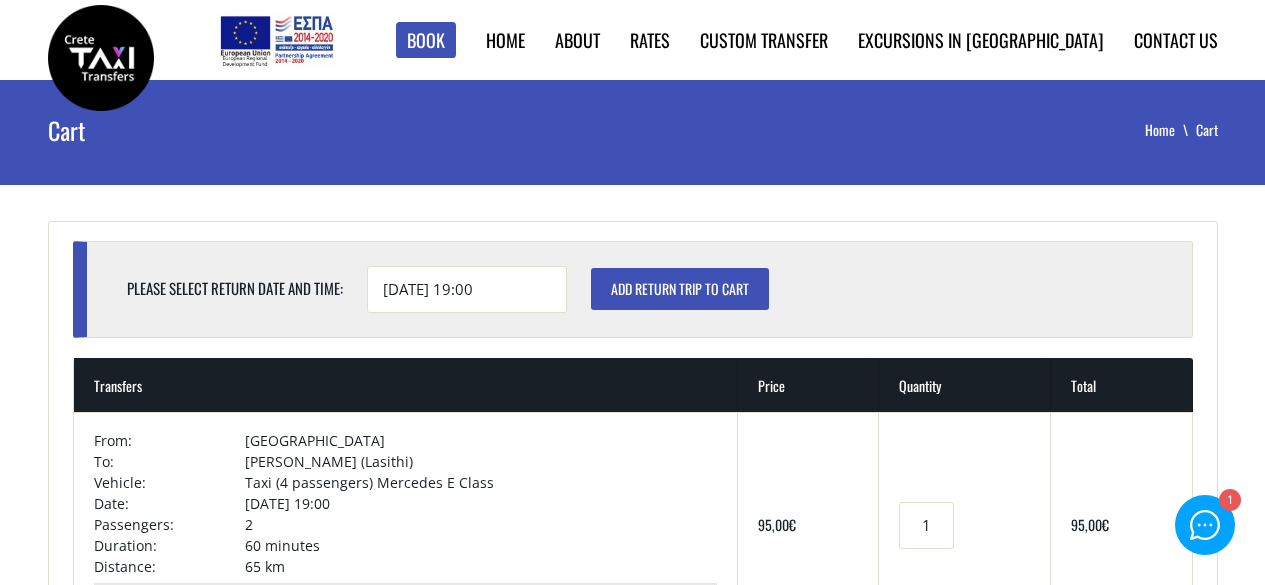 scroll, scrollTop: 0, scrollLeft: 0, axis: both 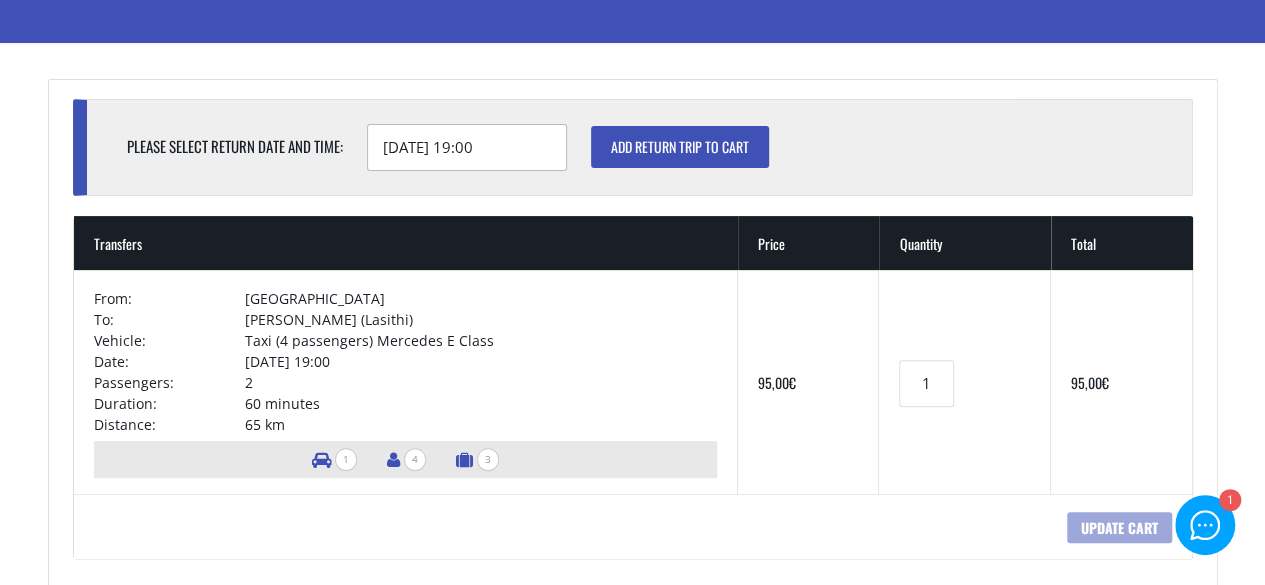 click on "25/09/2025 19:00" at bounding box center (467, 147) 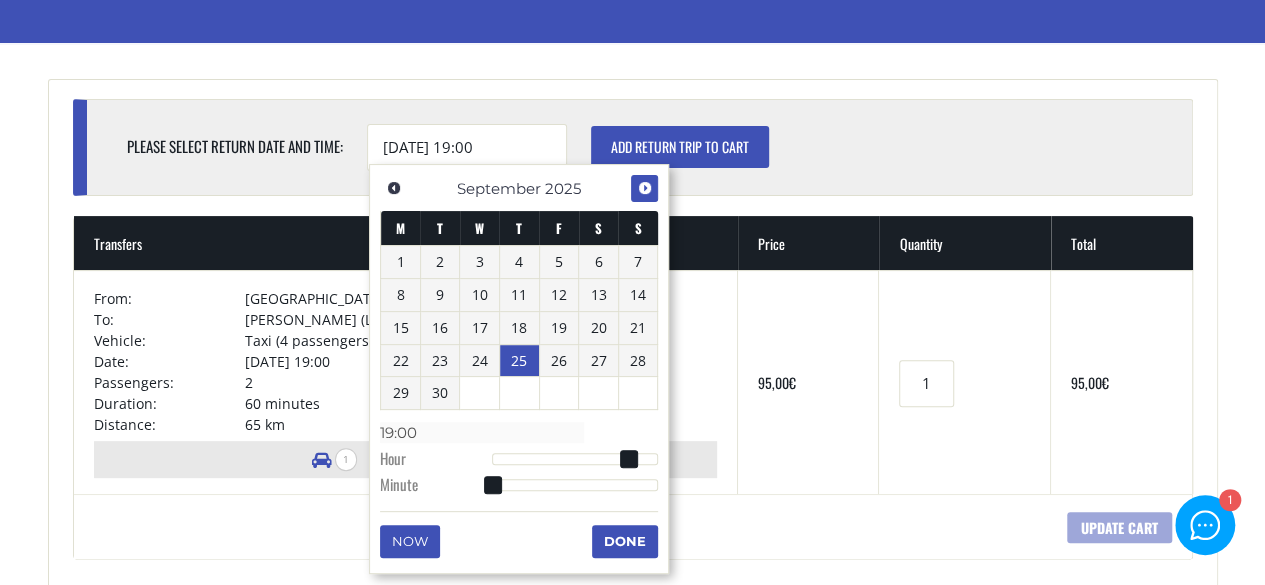 click on "Next" at bounding box center [645, 188] 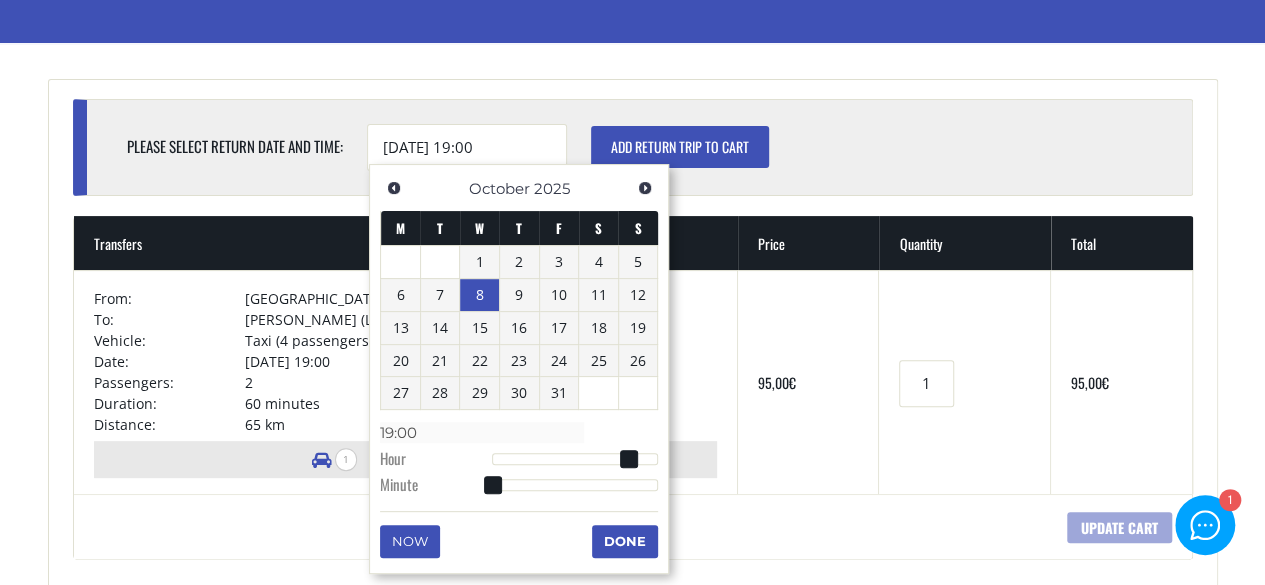 click on "8" at bounding box center [479, 295] 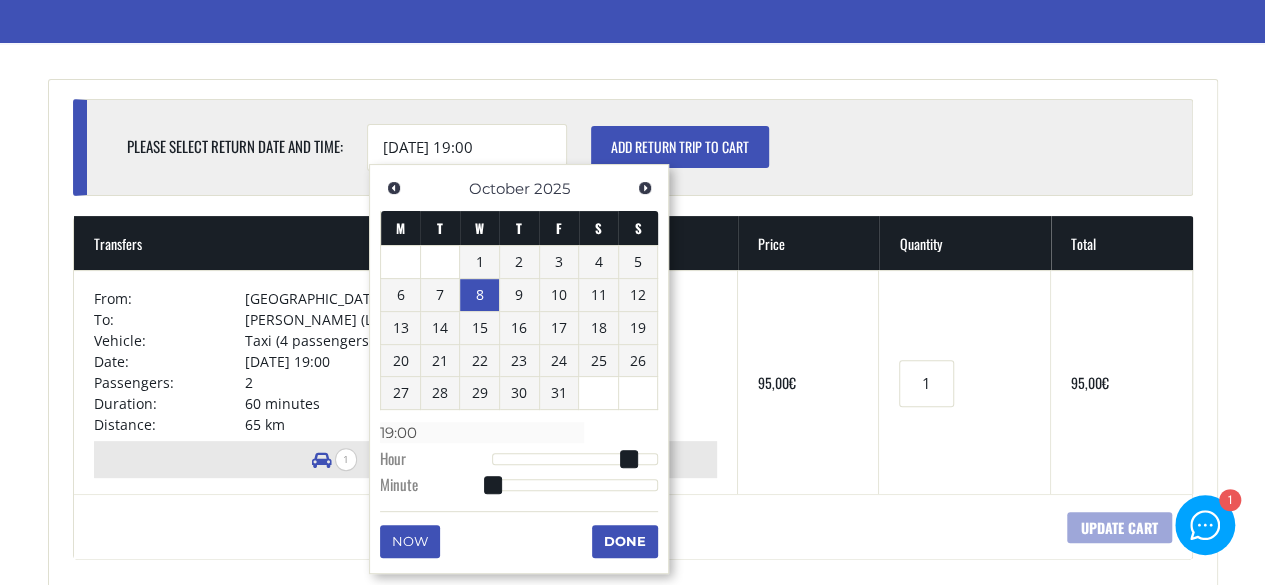 type on "08/10/2025 17:00" 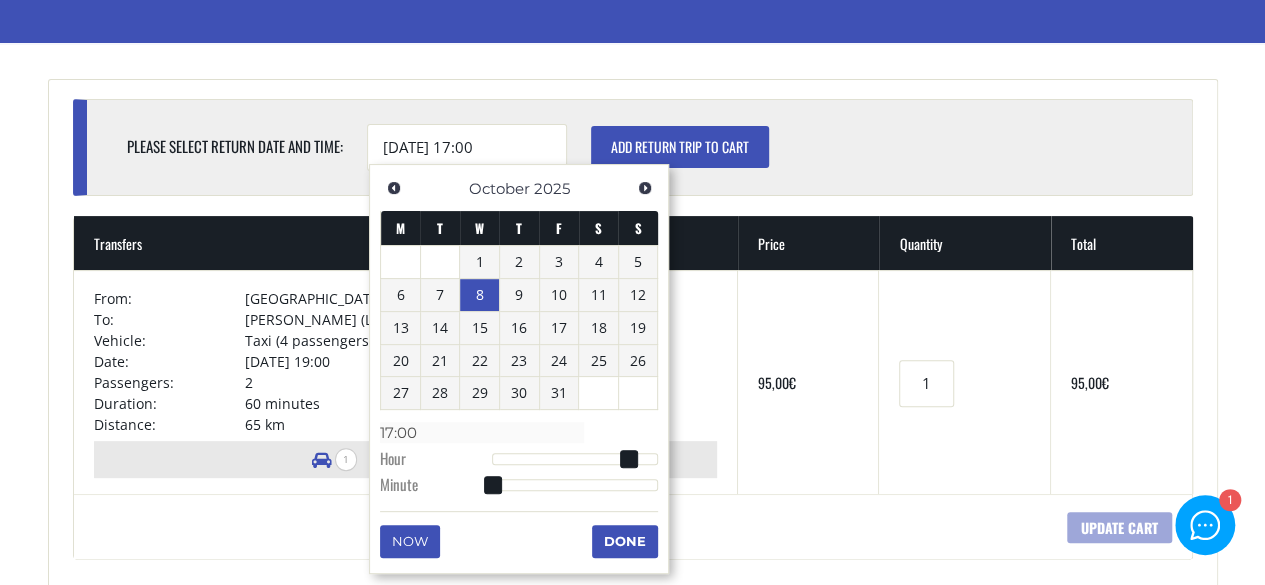type on "08/10/2025 16:00" 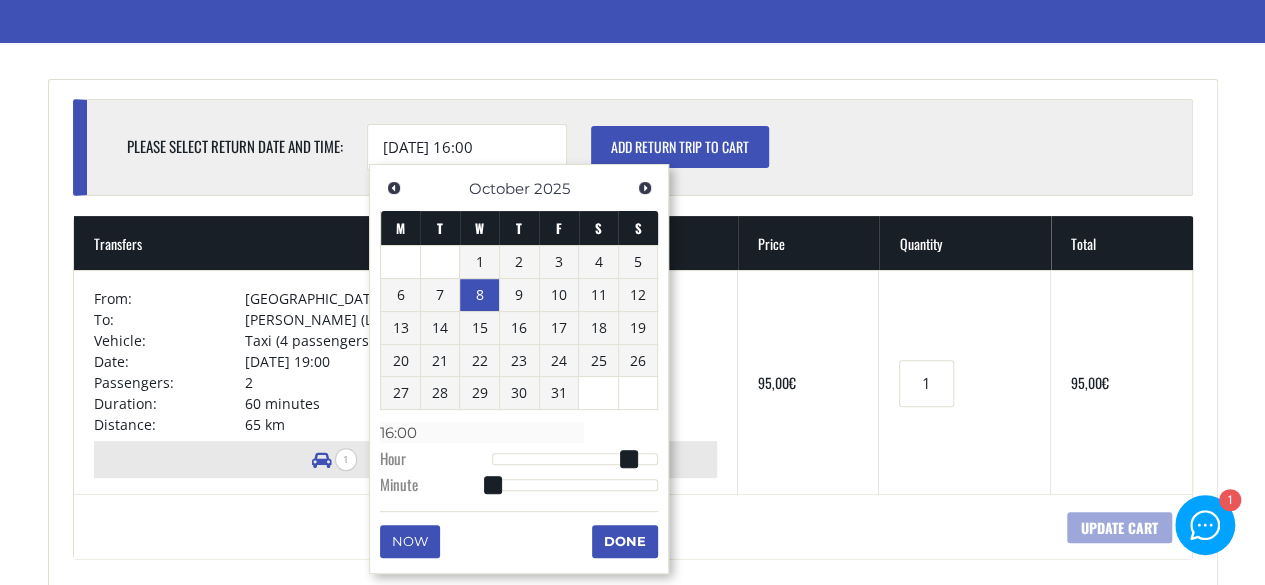 type on "08/10/2025 14:00" 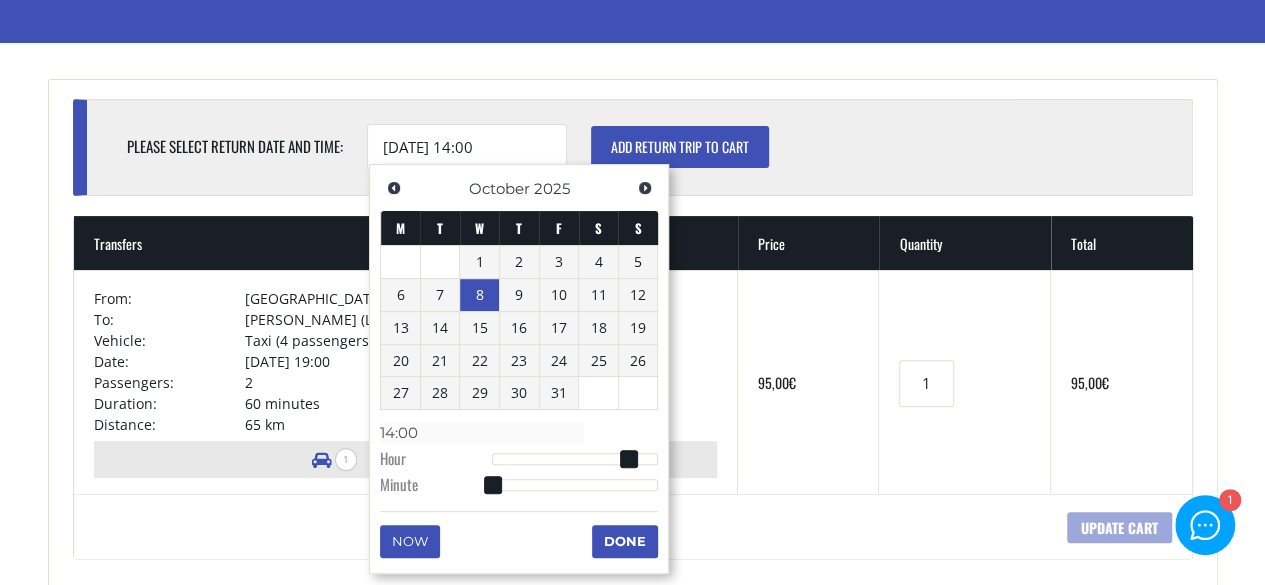 type on "08/10/2025 12:00" 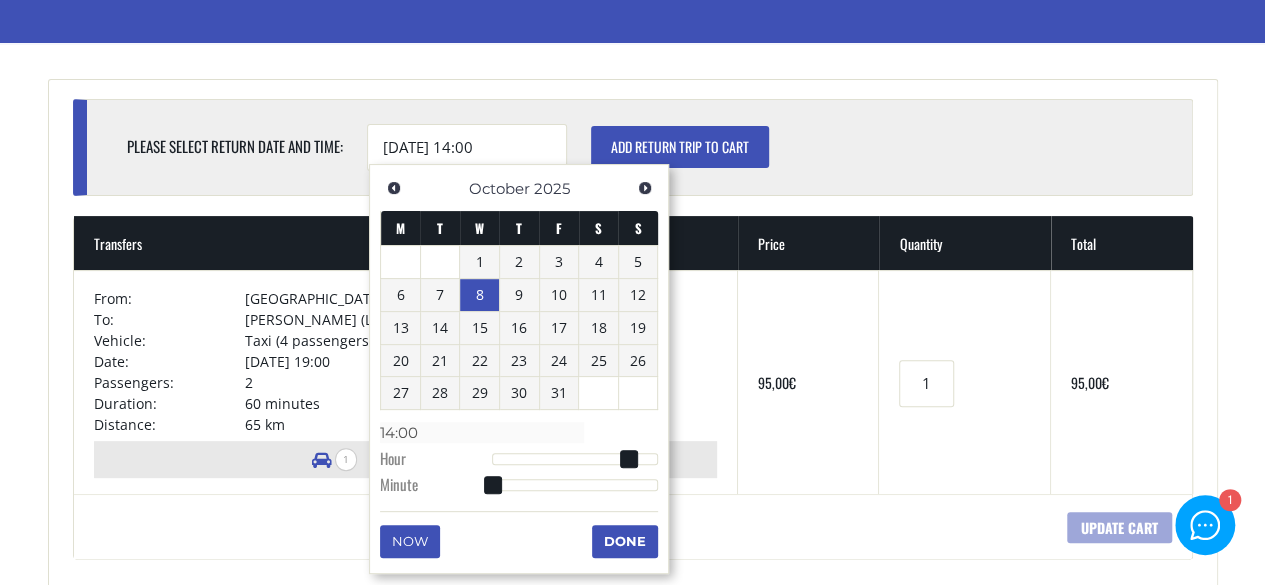 type on "12:00" 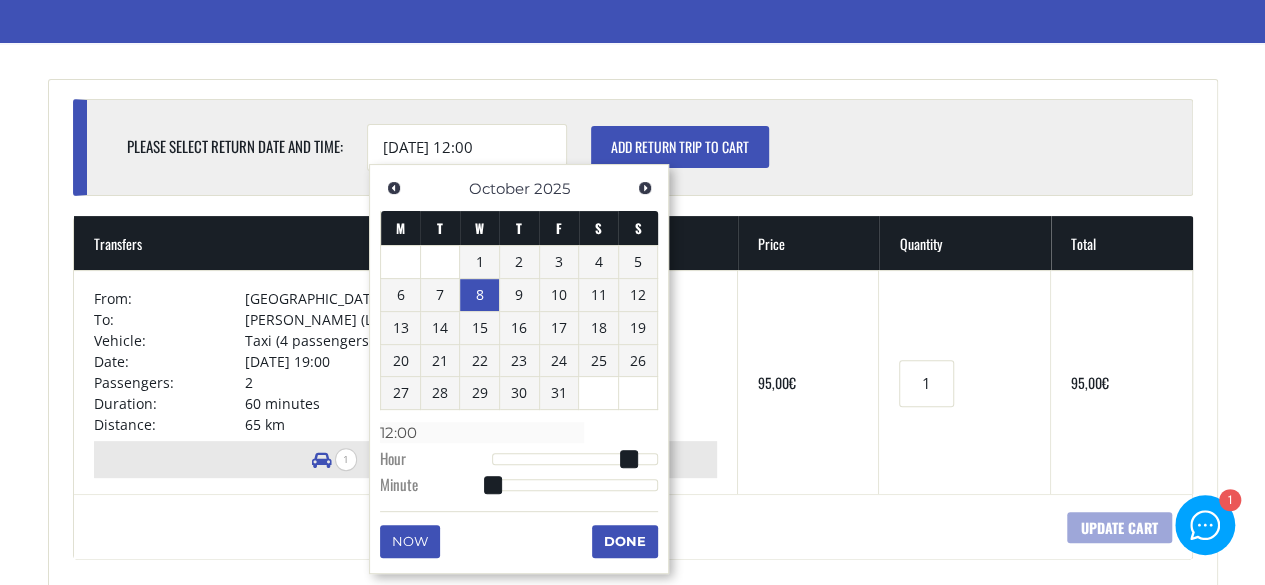 type on "08/10/2025 10:00" 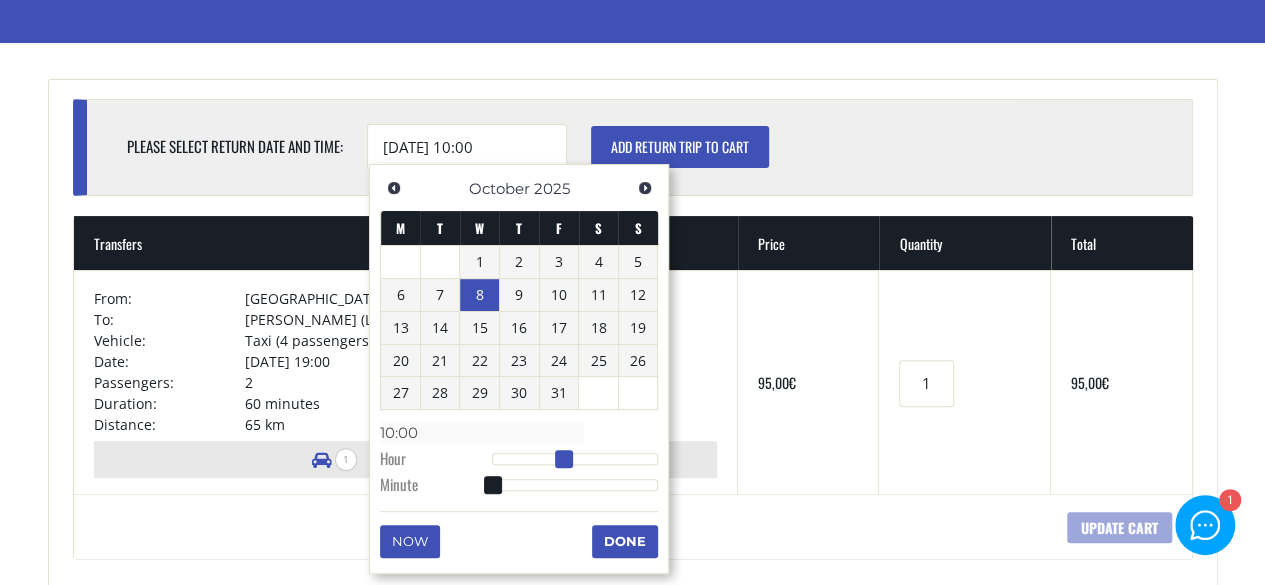 type on "08/10/2025 09:00" 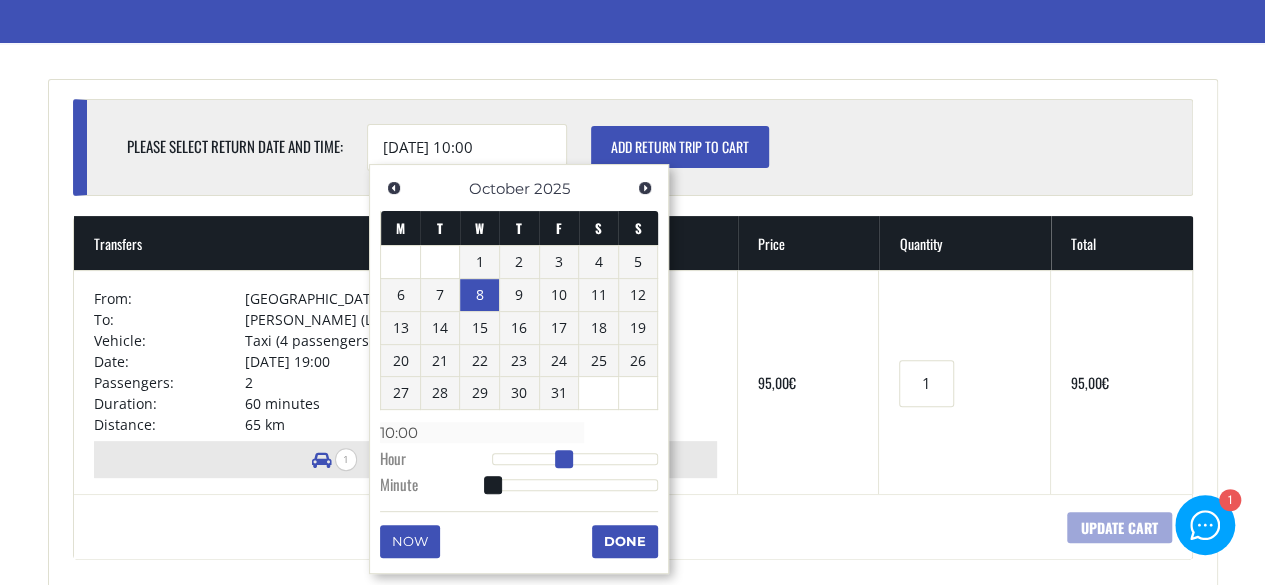 type on "09:00" 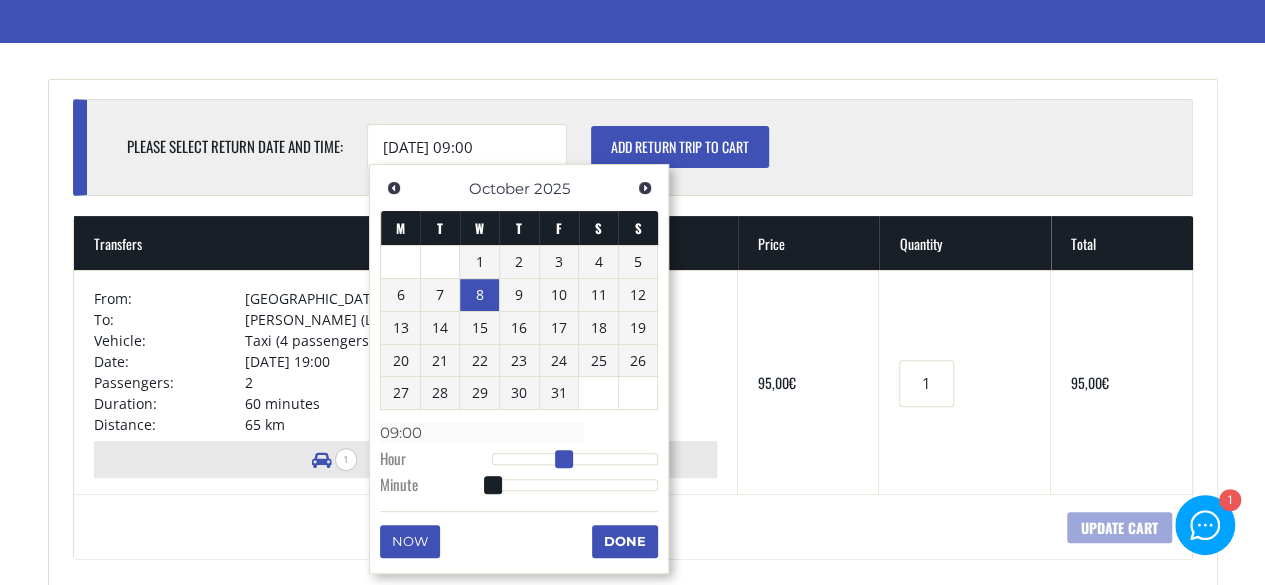 type on "08/10/2025 08:00" 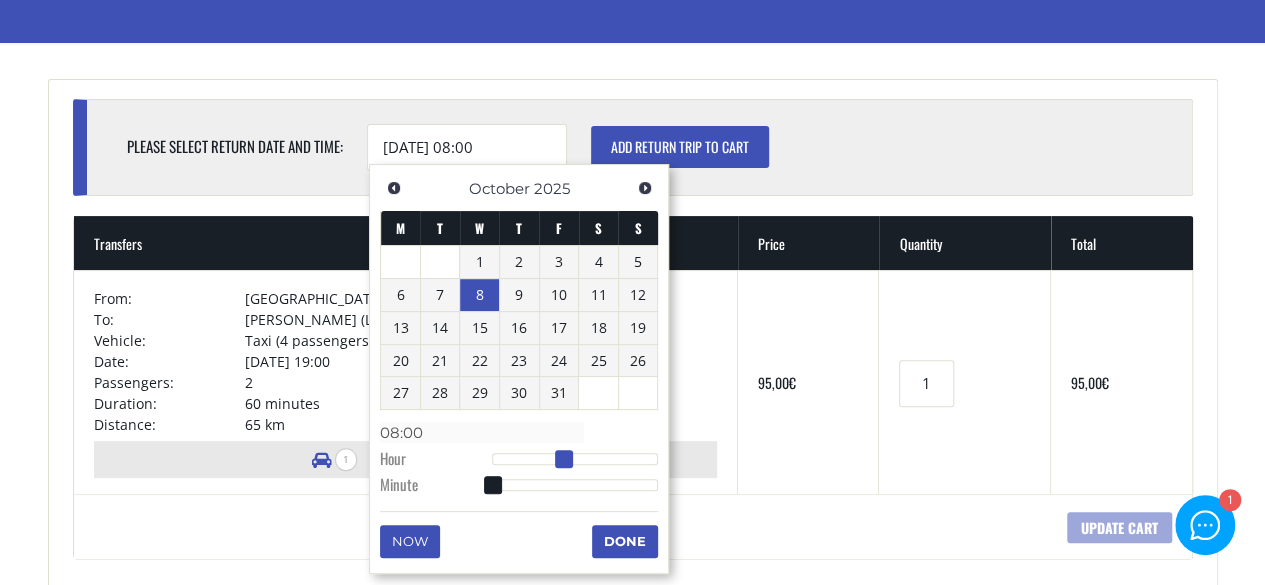 type on "08/10/2025 07:00" 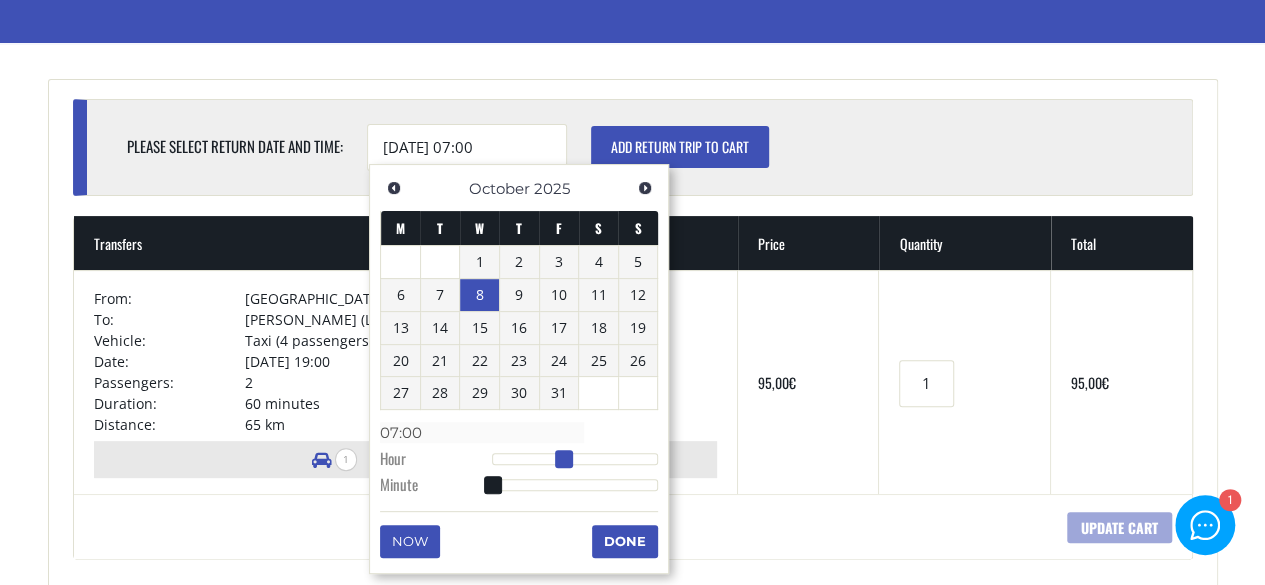 type on "08/10/2025 06:00" 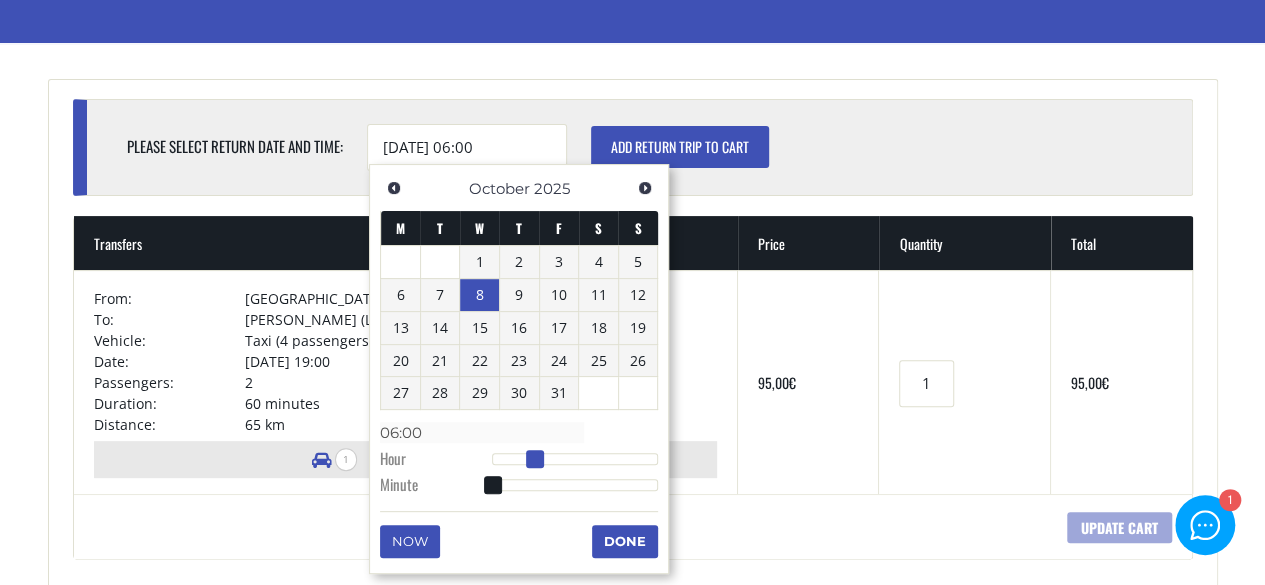 type on "08/10/2025 05:00" 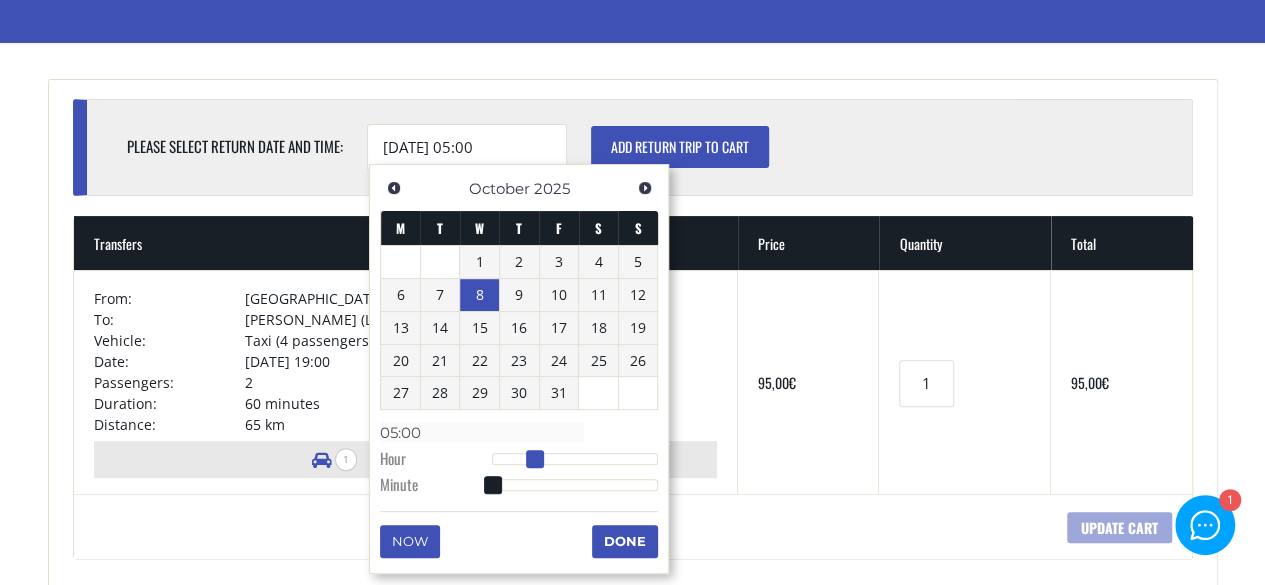 type on "08/10/2025 04:00" 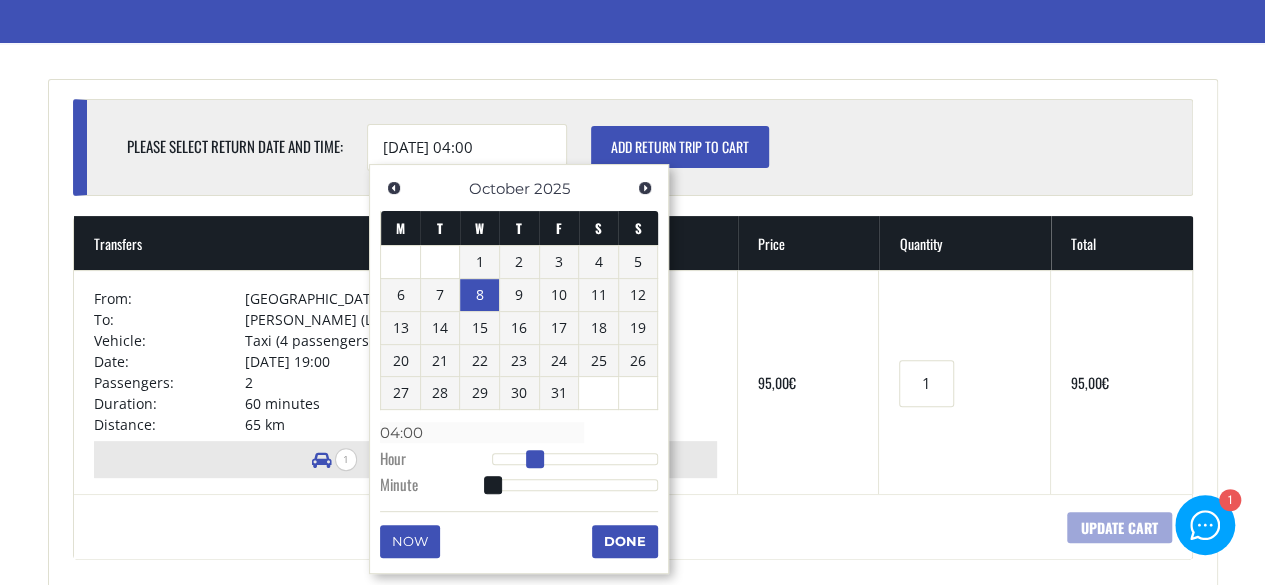 type on "08/10/2025 03:00" 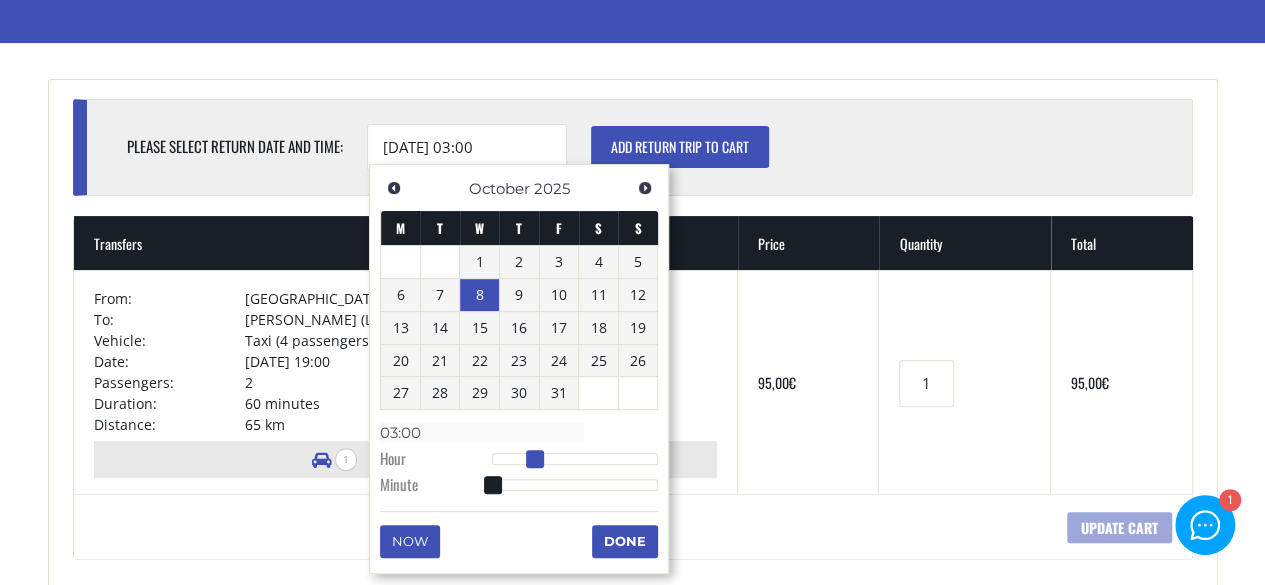 type on "08/10/2025 02:00" 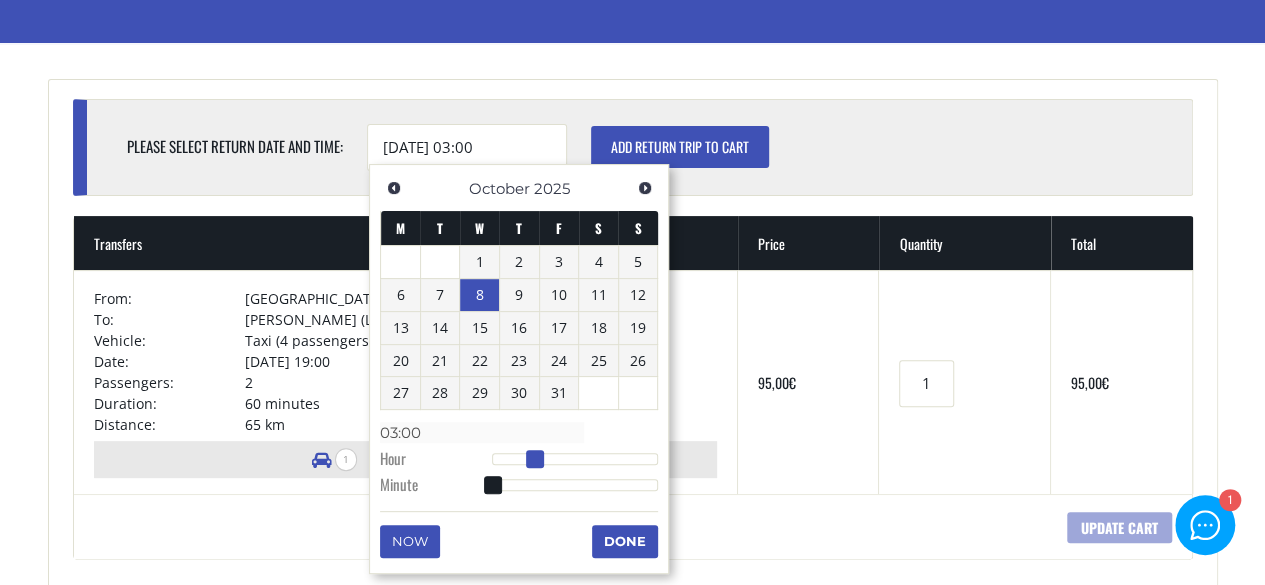 type on "02:00" 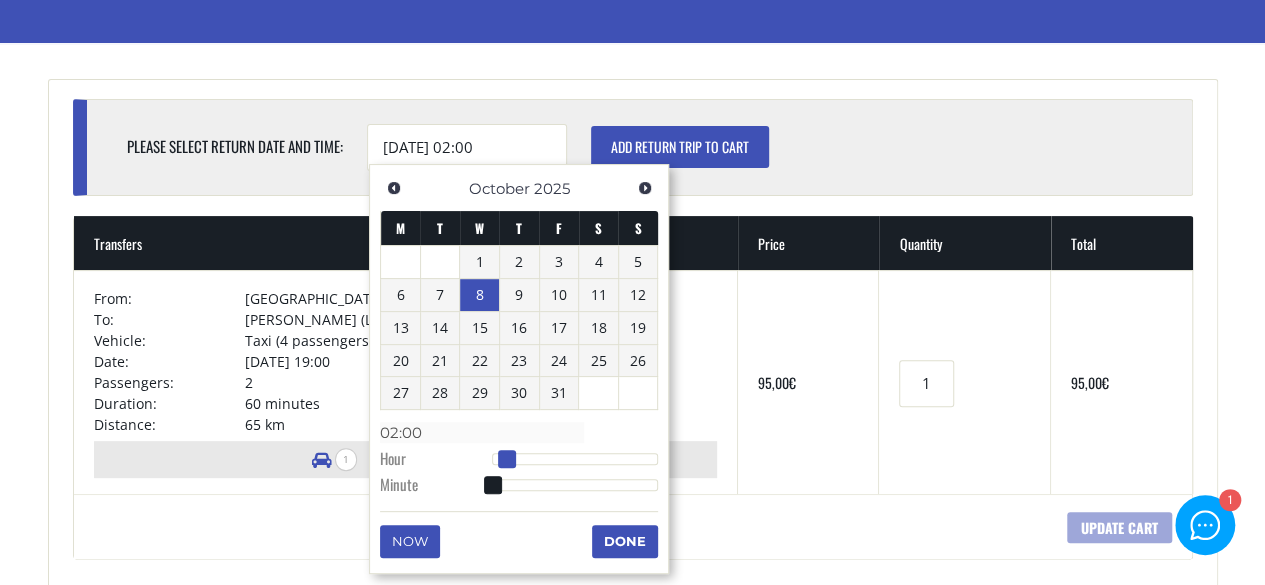 type on "08/10/2025 03:00" 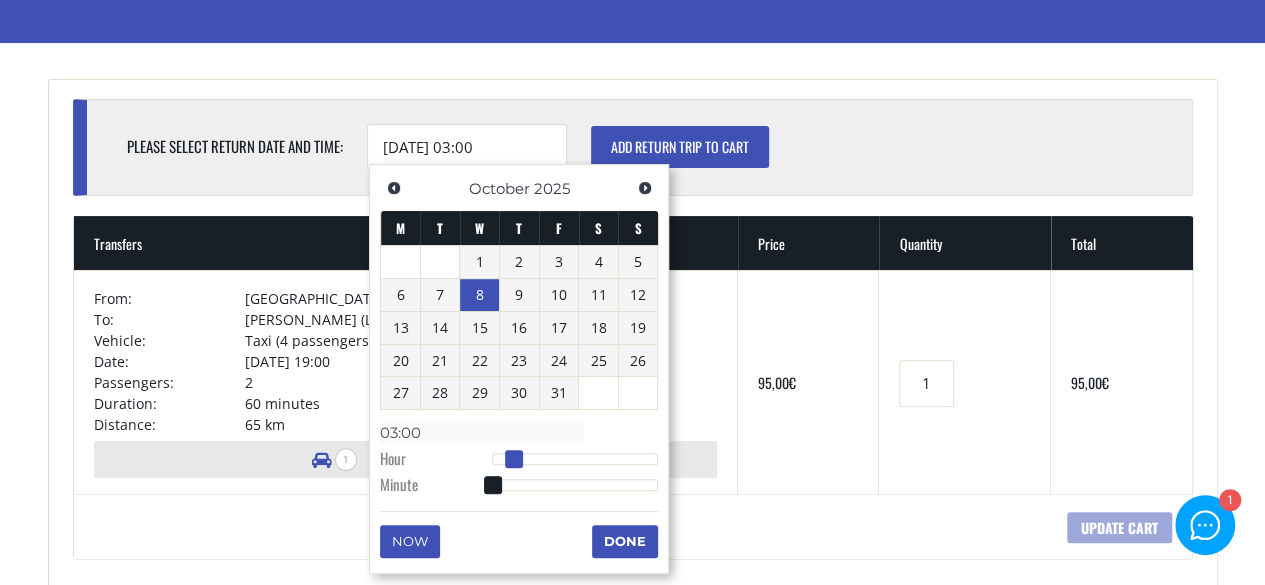 type on "08/10/2025 05:00" 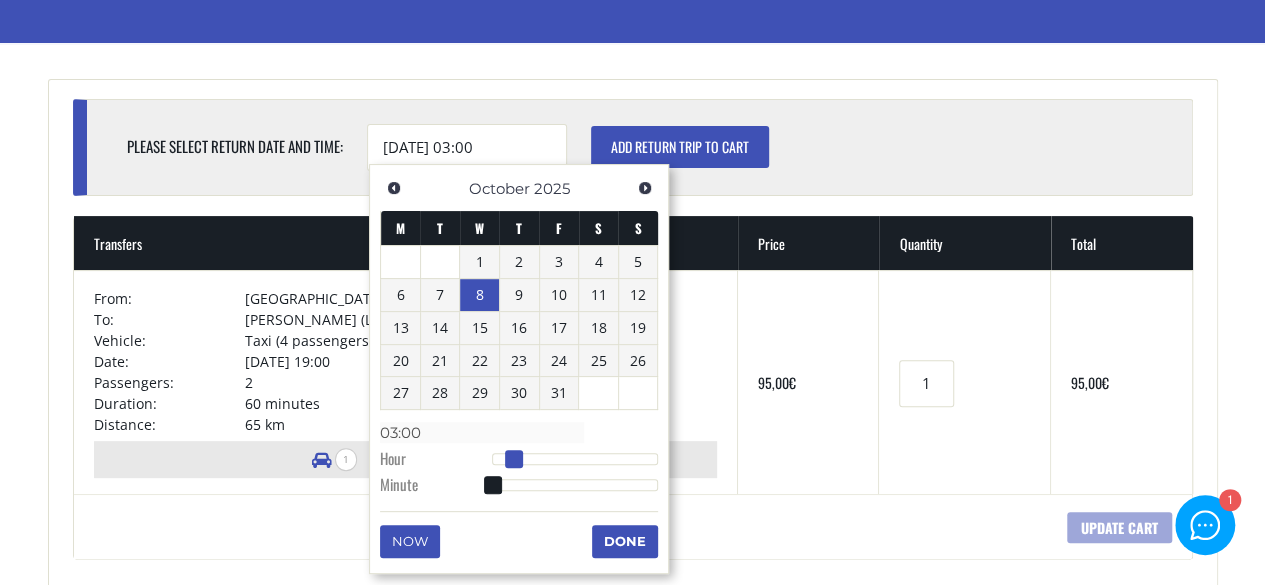 type on "05:00" 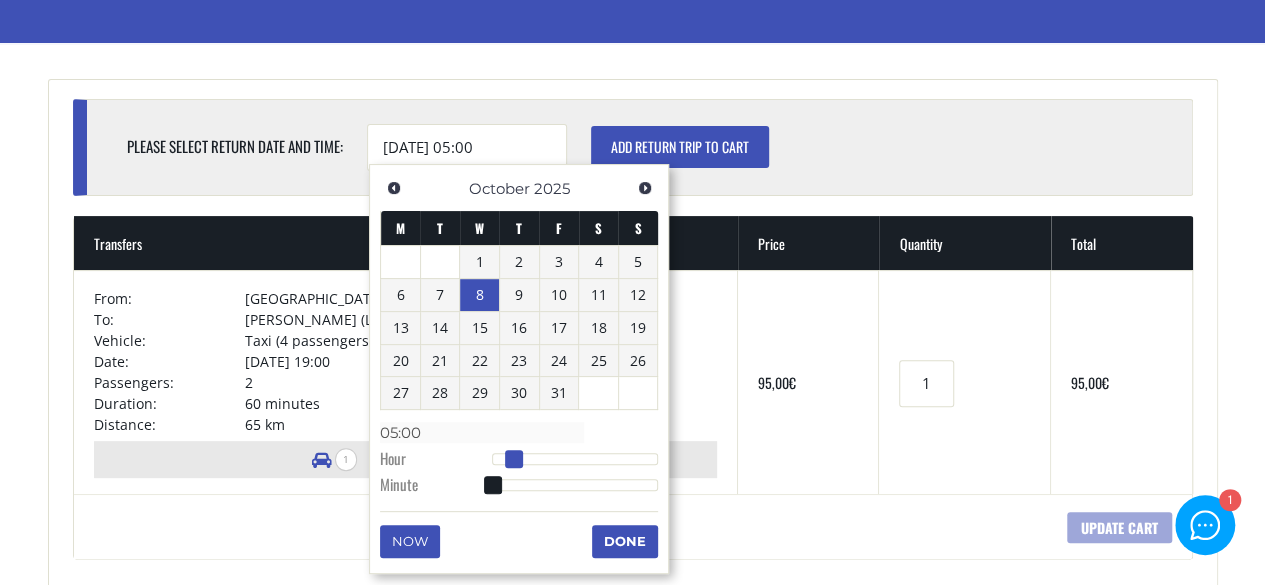 type on "08/10/2025 06:00" 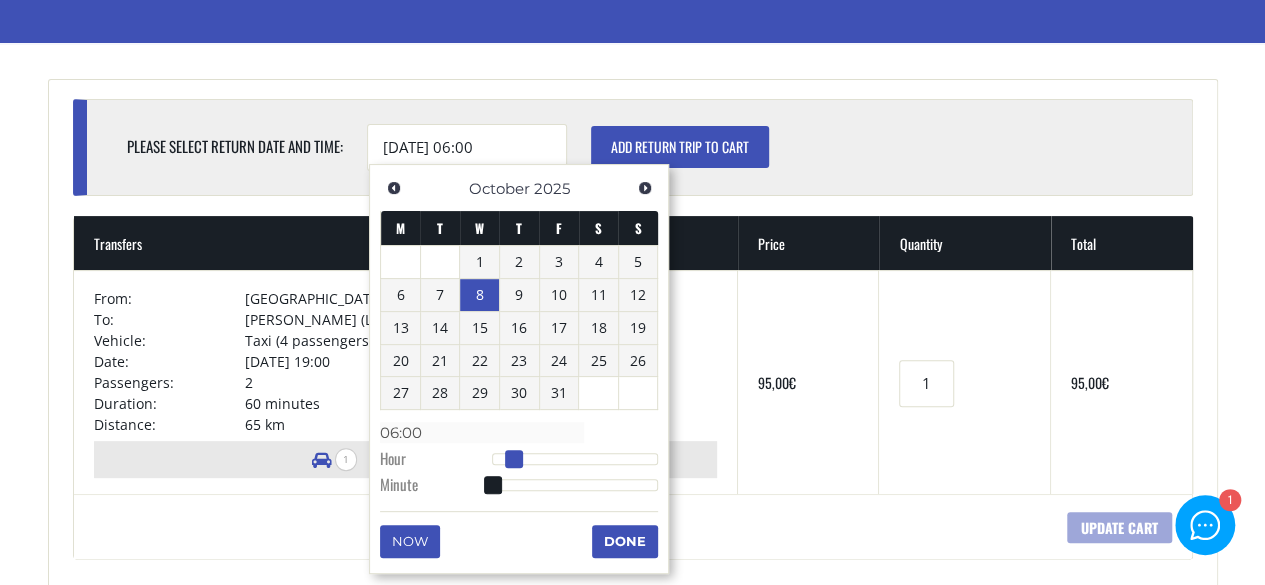 type on "08/10/2025 07:00" 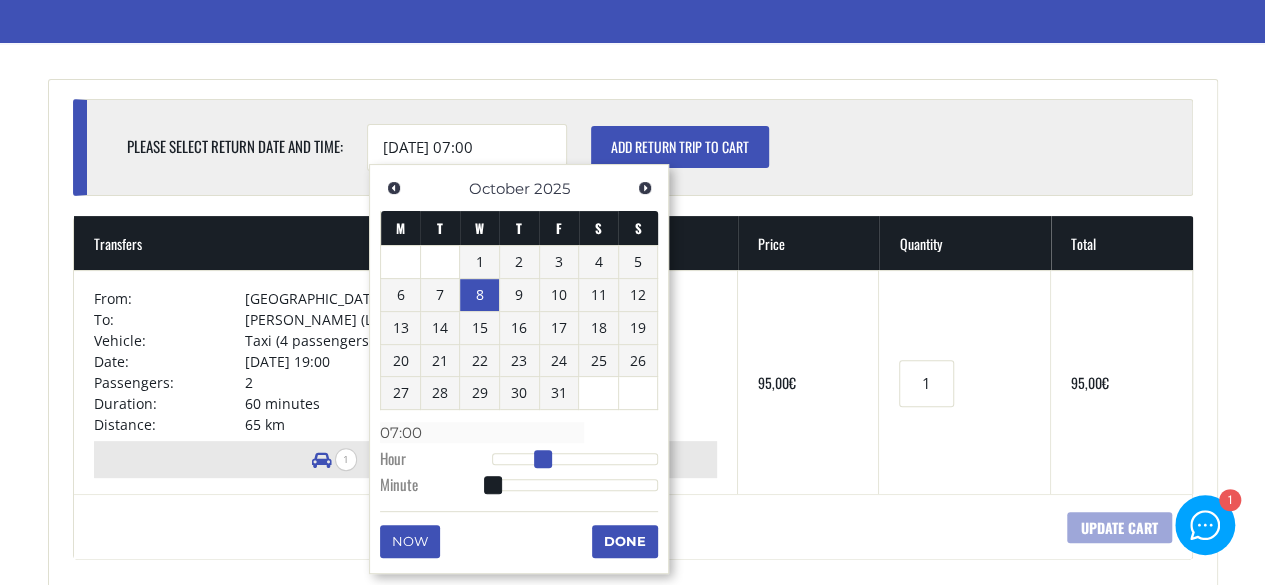 type on "08/10/2025 08:00" 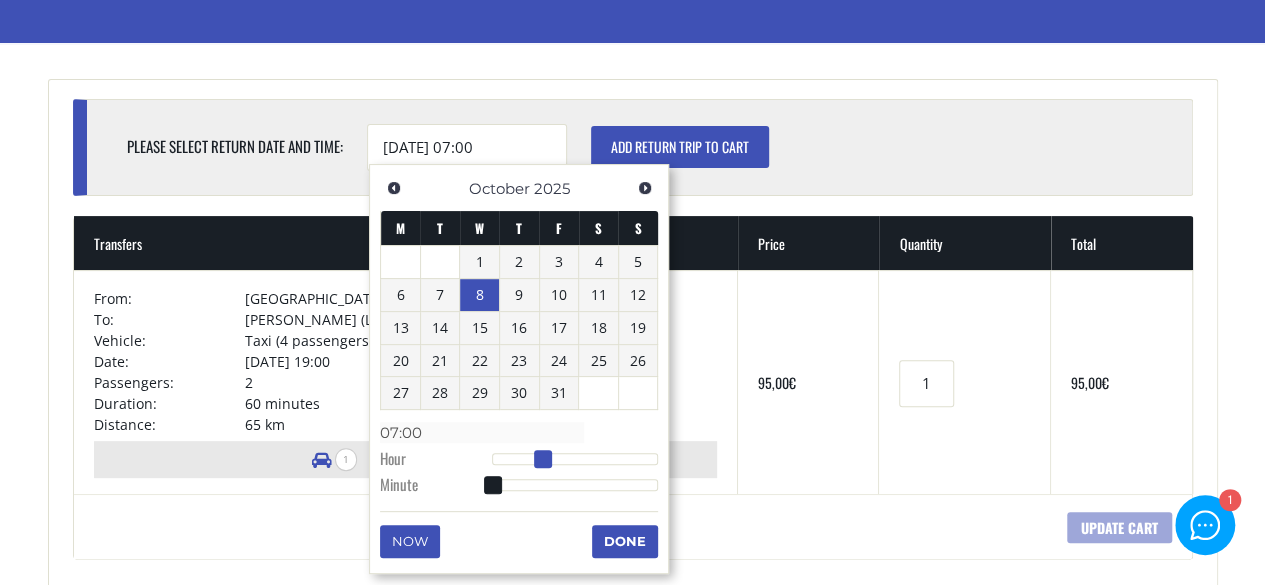 type on "08:00" 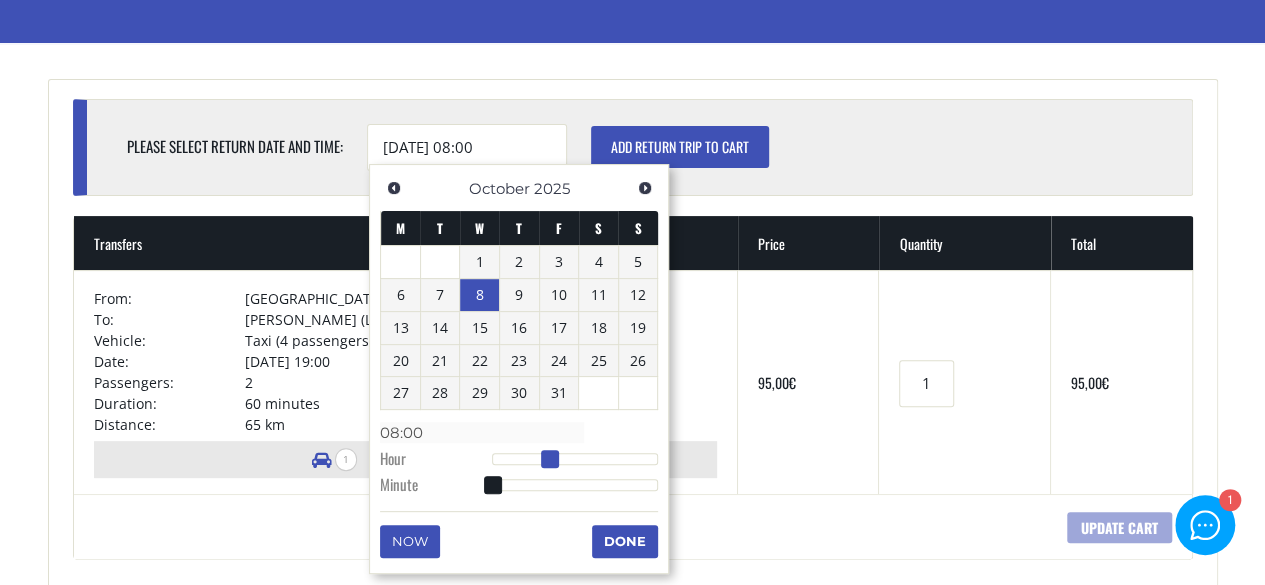 drag, startPoint x: 626, startPoint y: 453, endPoint x: 547, endPoint y: 465, distance: 79.9062 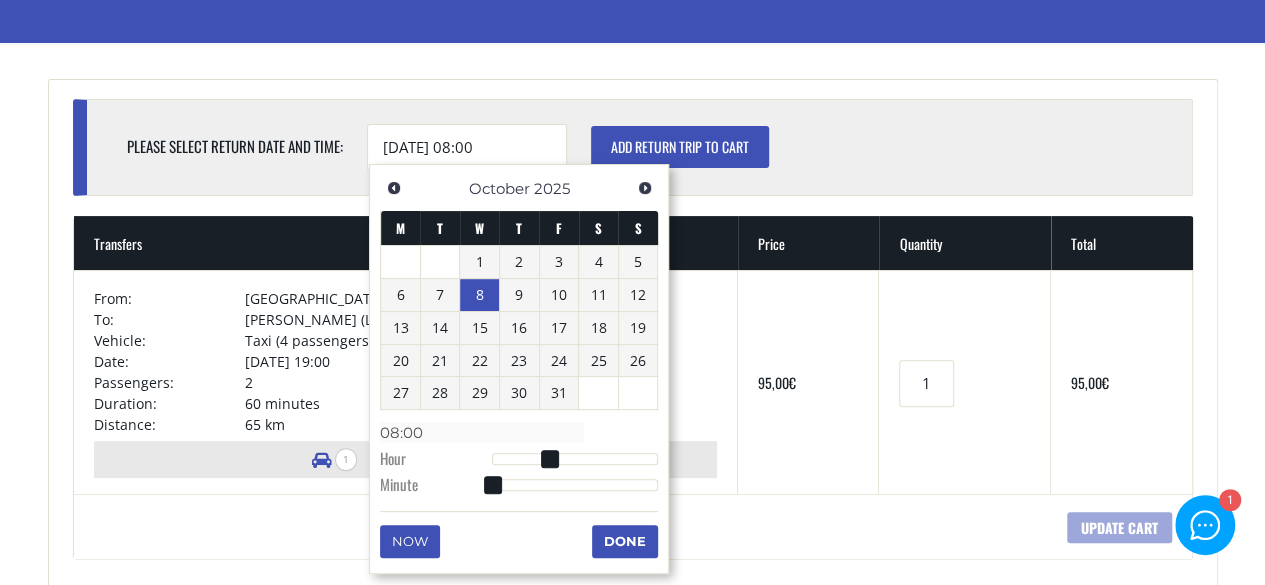 click on "Done" at bounding box center [625, 541] 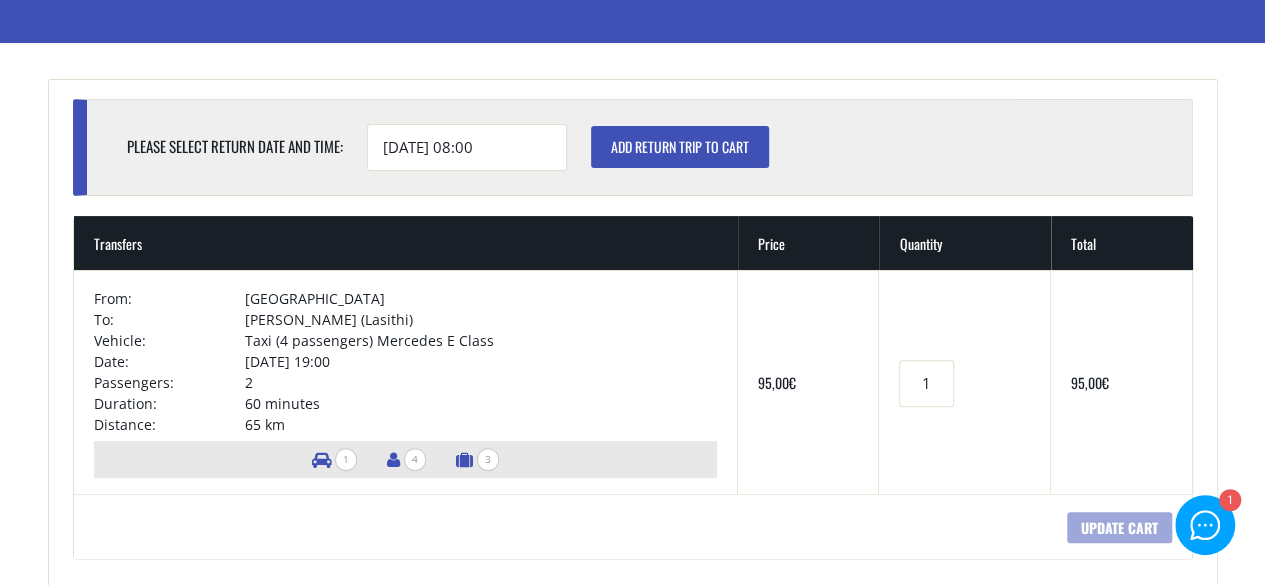 click on "Add return trip to cart" at bounding box center (680, 147) 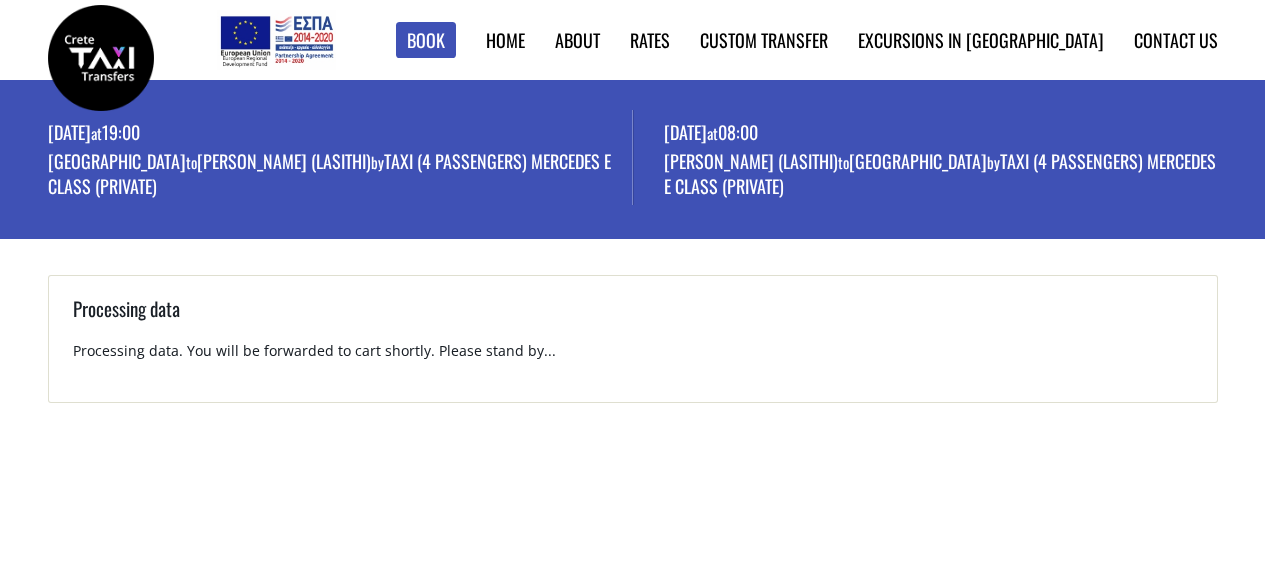 scroll, scrollTop: 0, scrollLeft: 0, axis: both 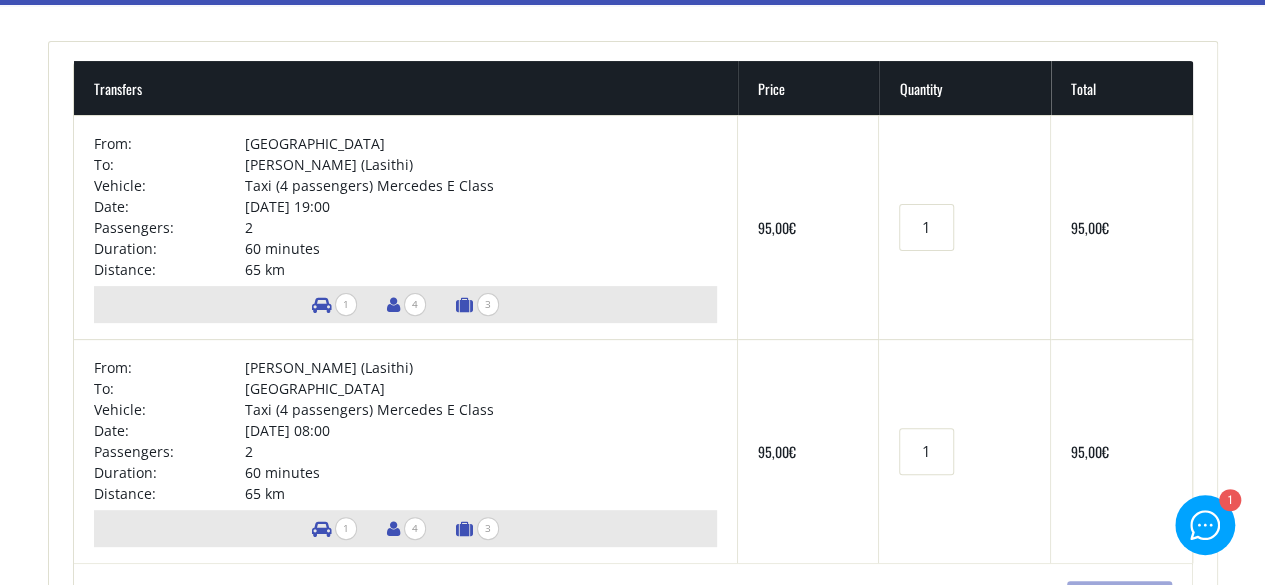 click at bounding box center [1205, 525] 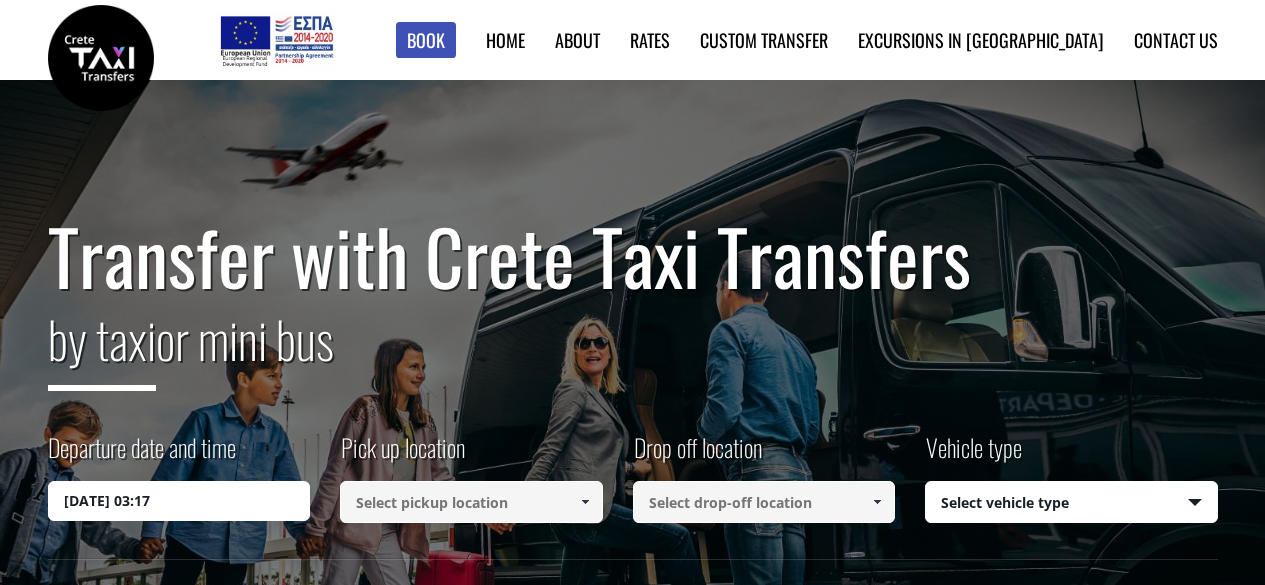 scroll, scrollTop: 0, scrollLeft: 0, axis: both 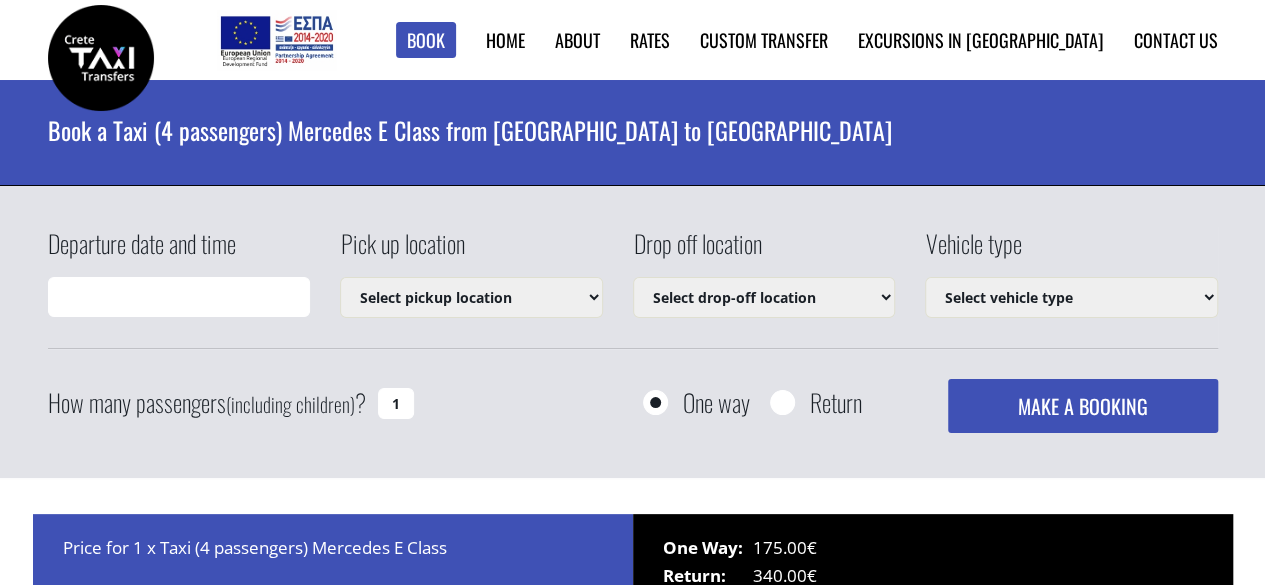 type on "[DATE] 03:17" 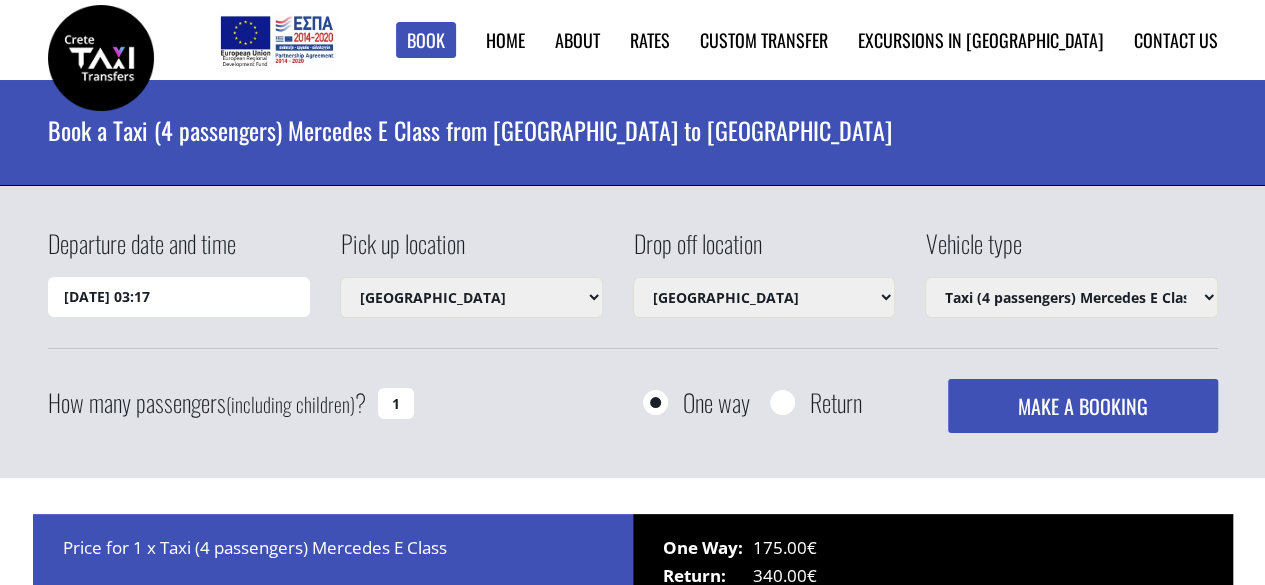 select on "540" 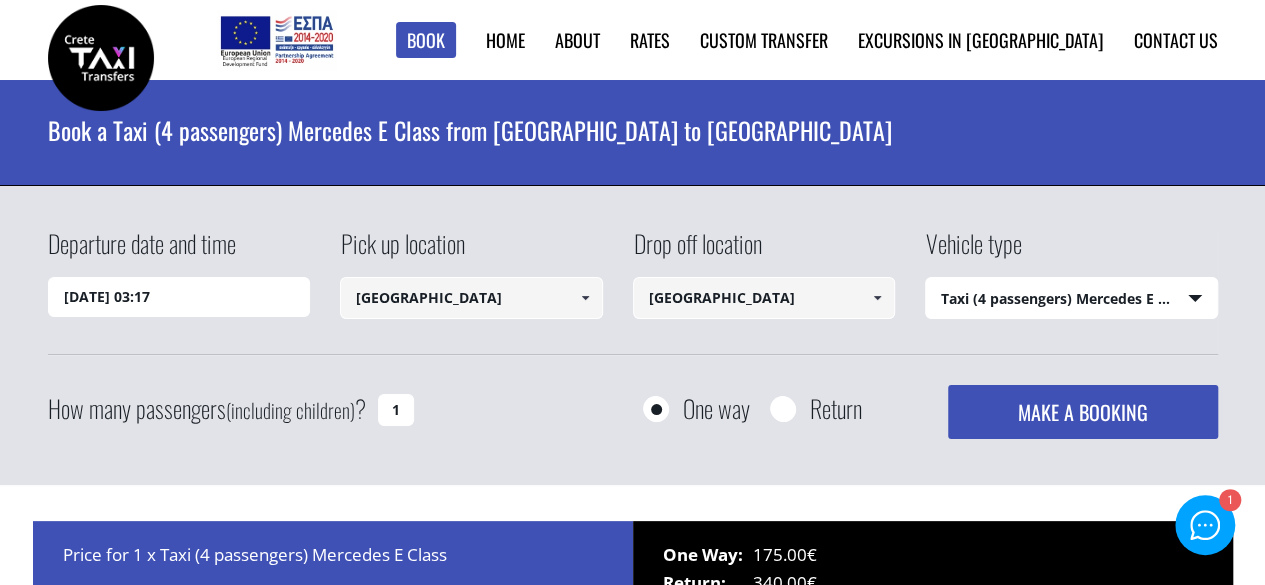 scroll, scrollTop: 0, scrollLeft: 0, axis: both 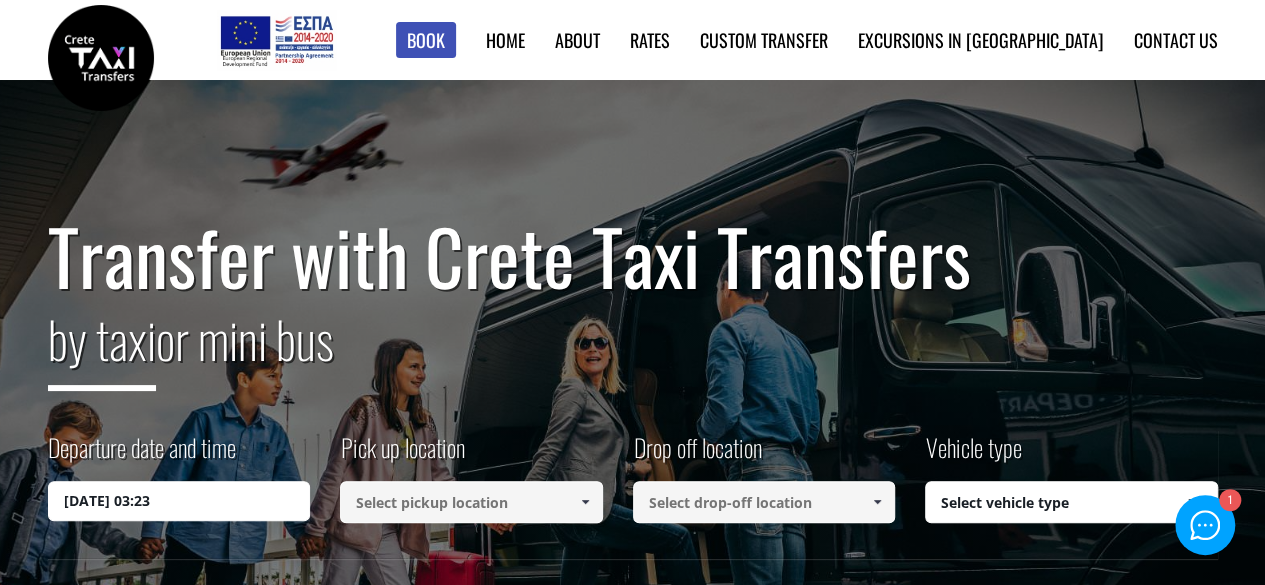click on "Contact us" at bounding box center [1176, 40] 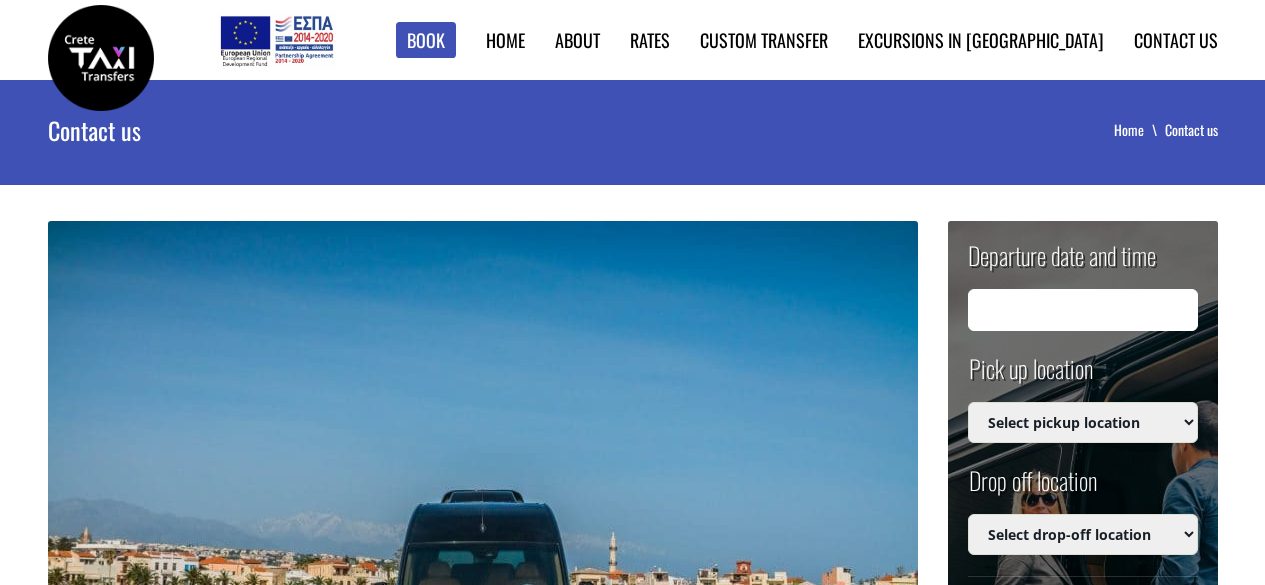 scroll, scrollTop: 0, scrollLeft: 0, axis: both 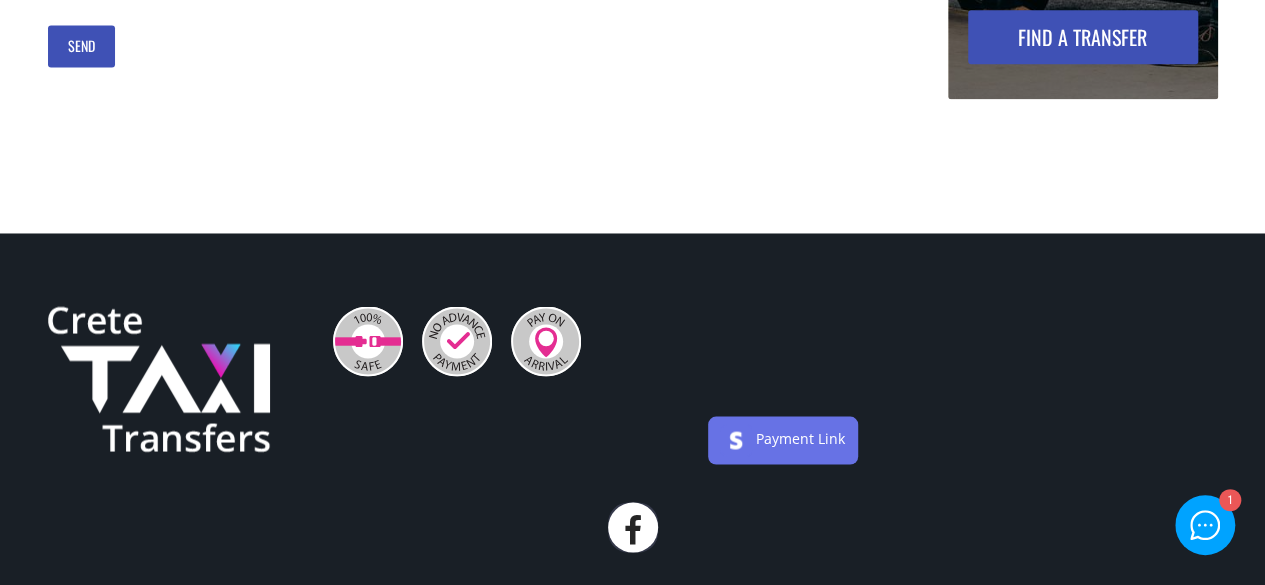 click at bounding box center [368, 341] 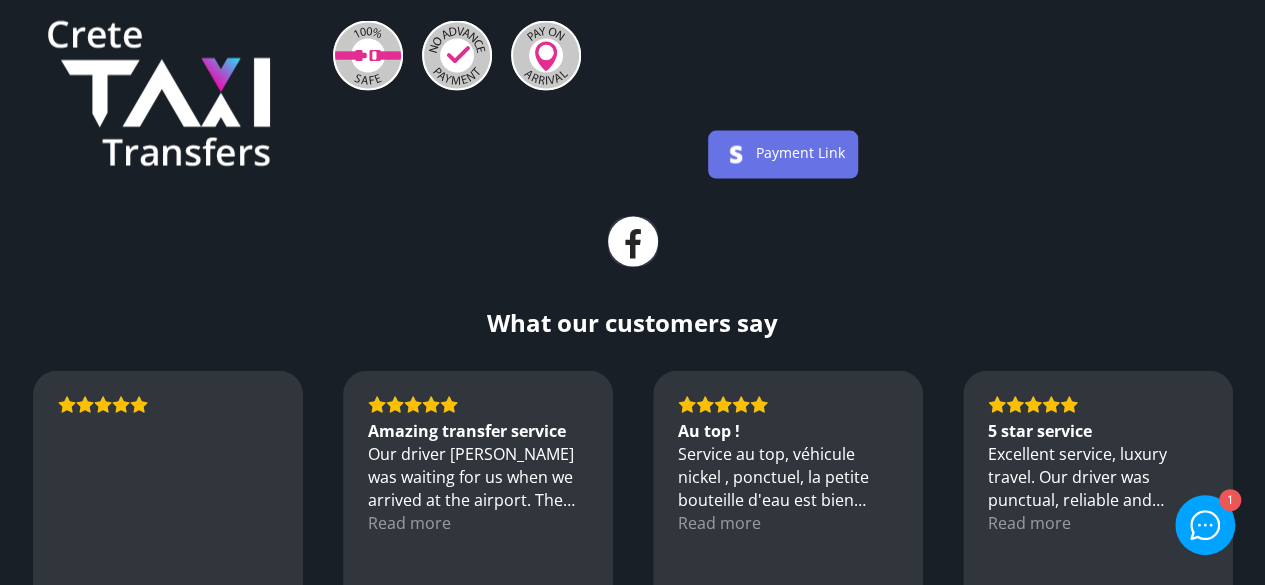 scroll, scrollTop: 1975, scrollLeft: 0, axis: vertical 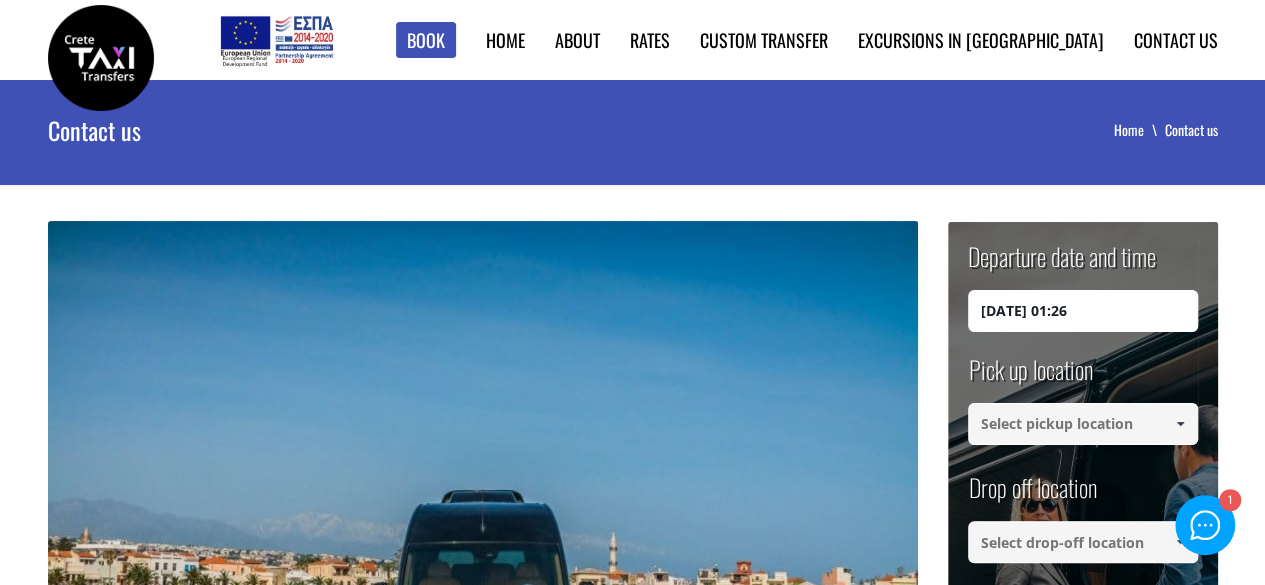 click at bounding box center [276, 40] 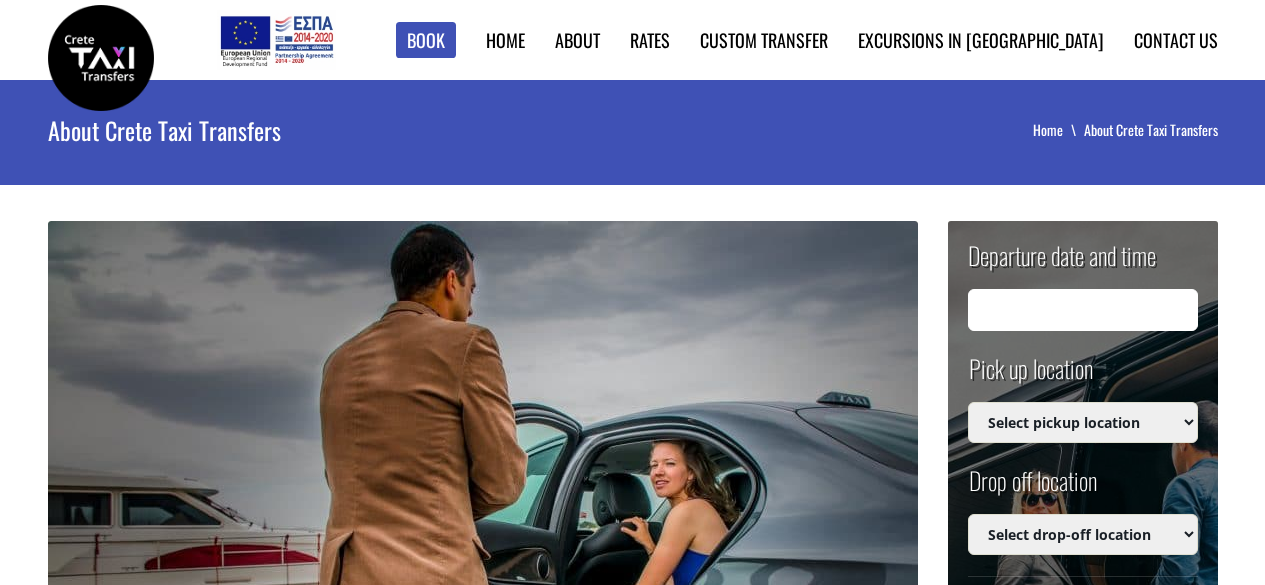 scroll, scrollTop: 0, scrollLeft: 0, axis: both 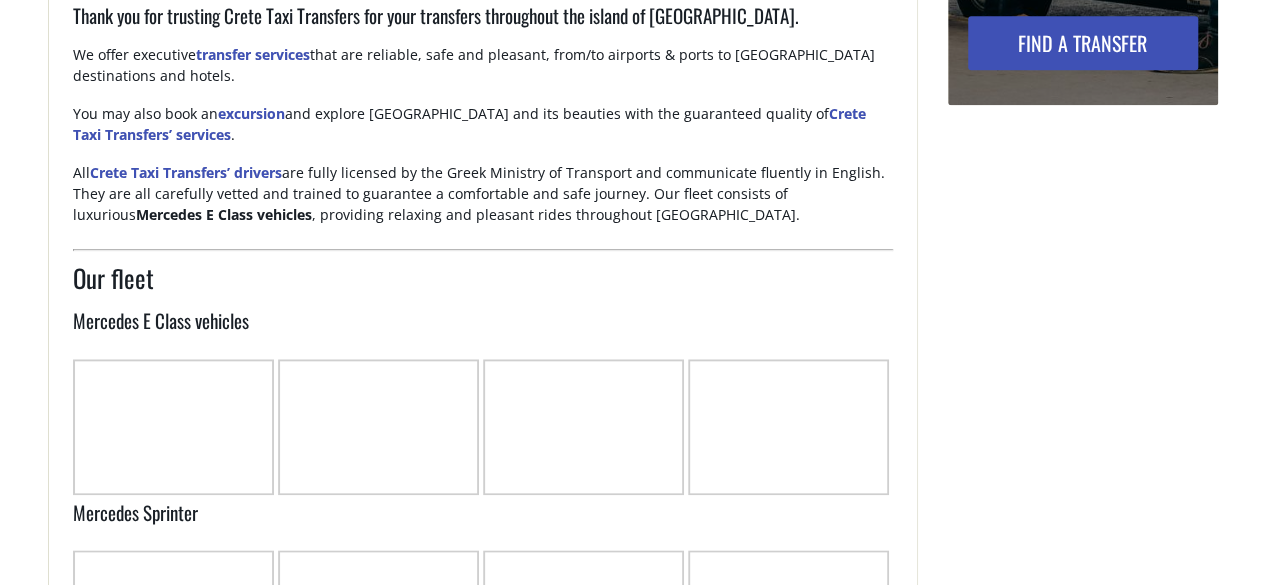 type on "[DATE] 01:28" 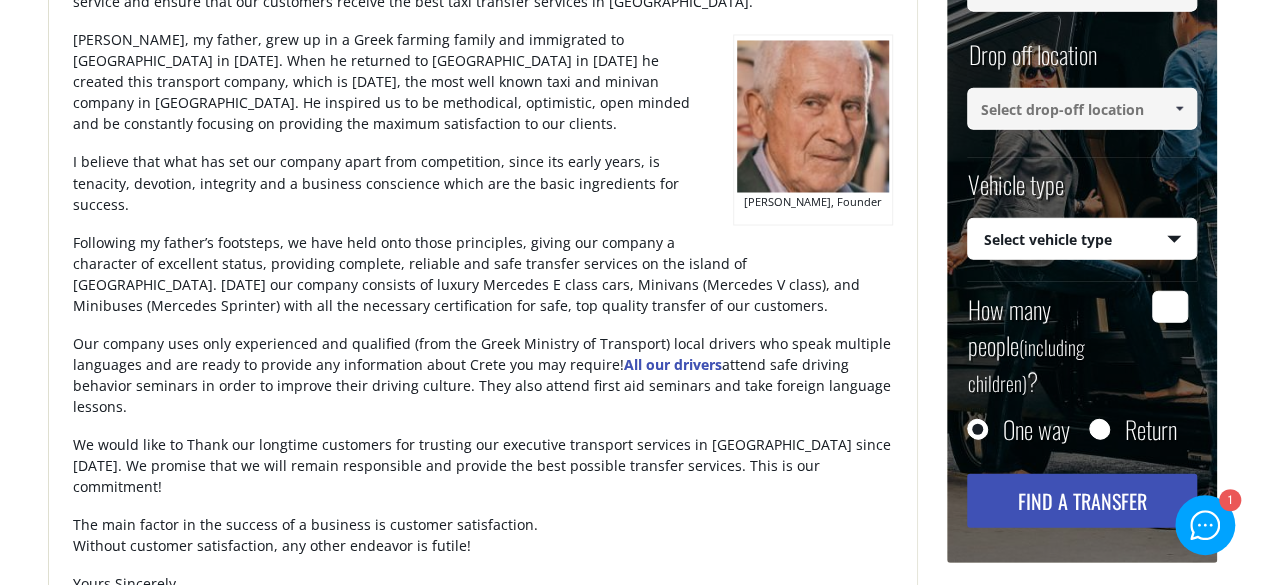 scroll, scrollTop: 1834, scrollLeft: 0, axis: vertical 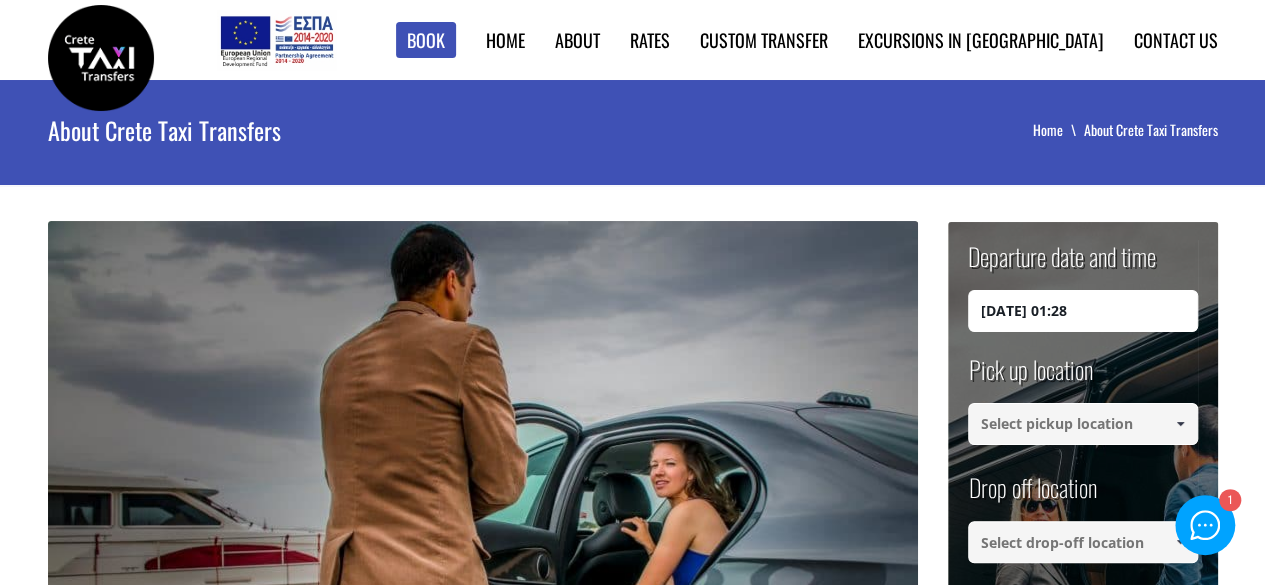 click on "Home" at bounding box center (505, 40) 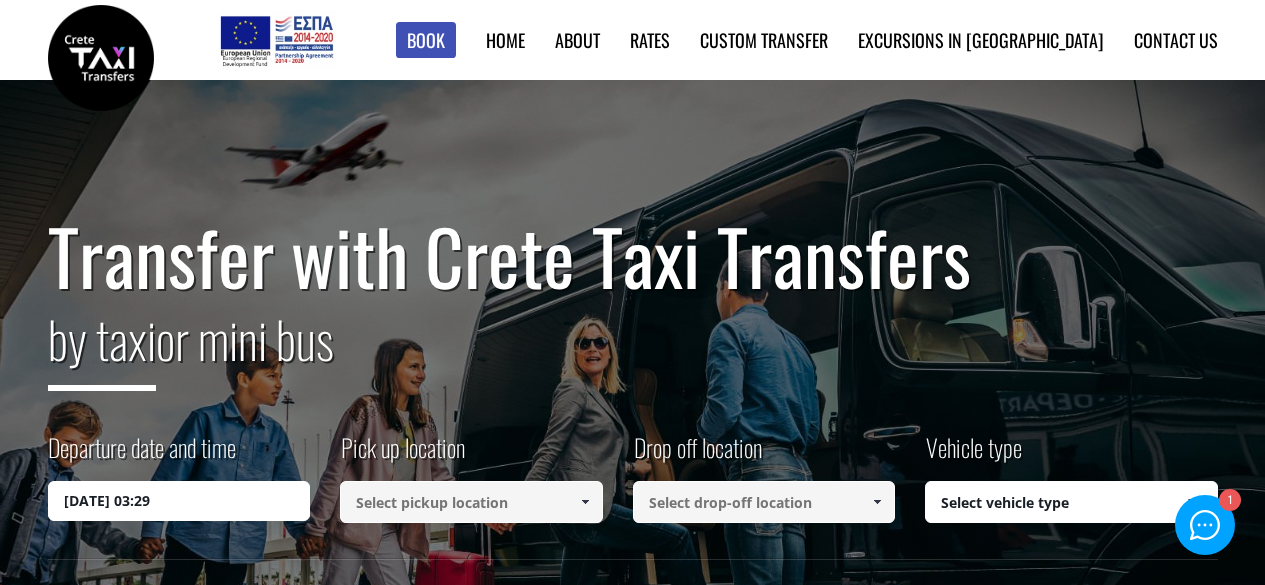 scroll, scrollTop: 0, scrollLeft: 0, axis: both 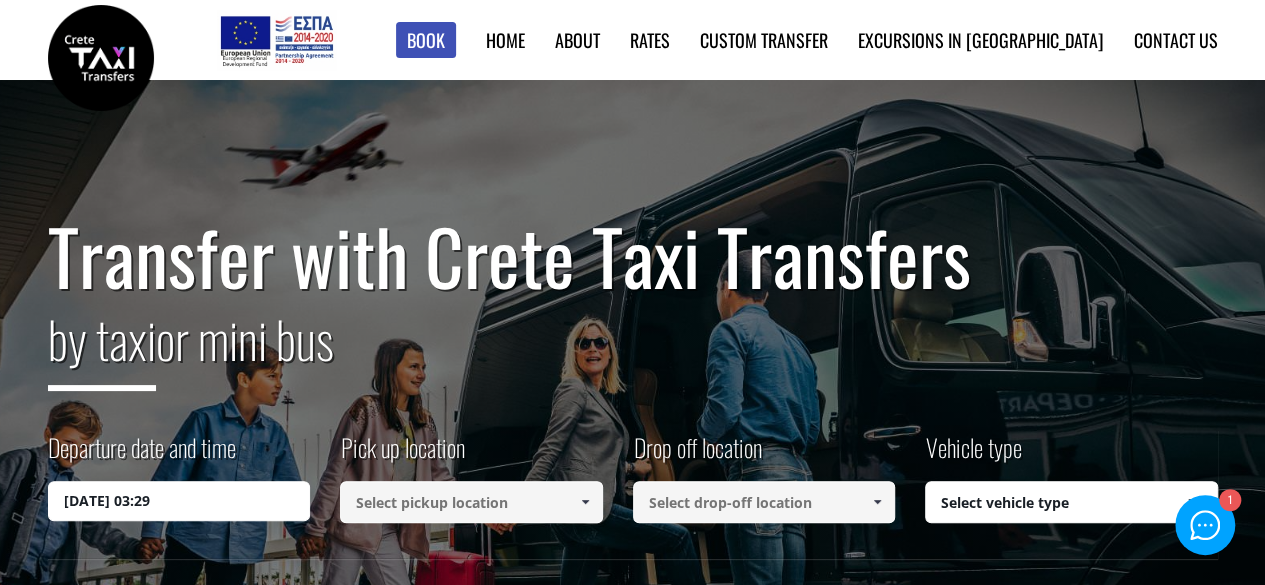 click on "About" at bounding box center (577, 40) 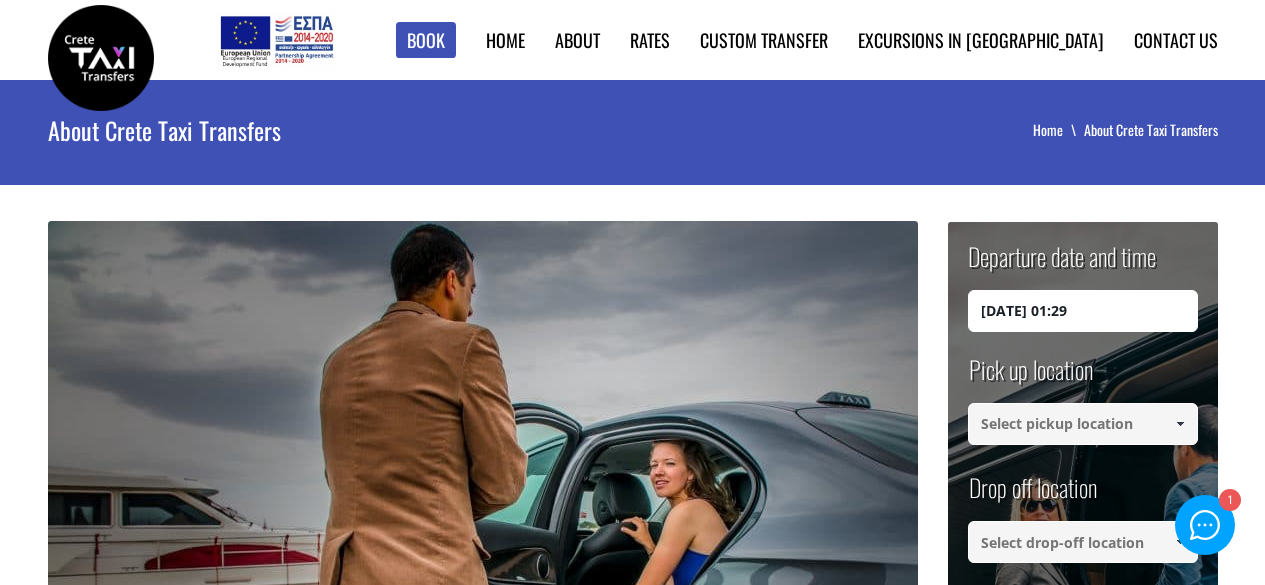 scroll, scrollTop: 0, scrollLeft: 0, axis: both 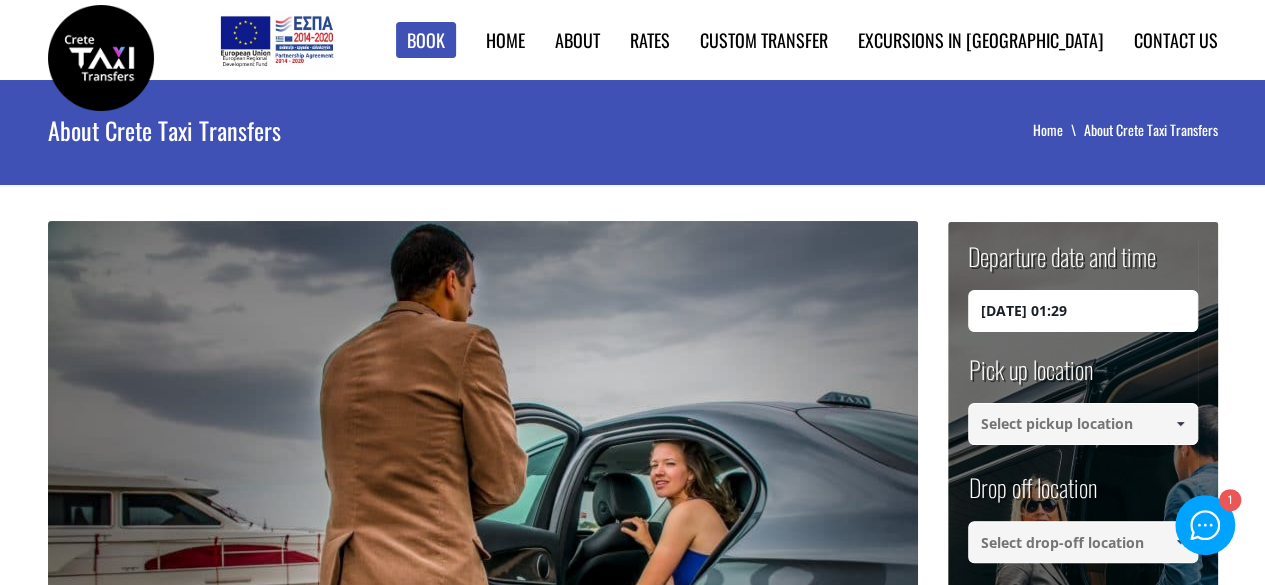 click on "Our Fleet" at bounding box center [0, 0] 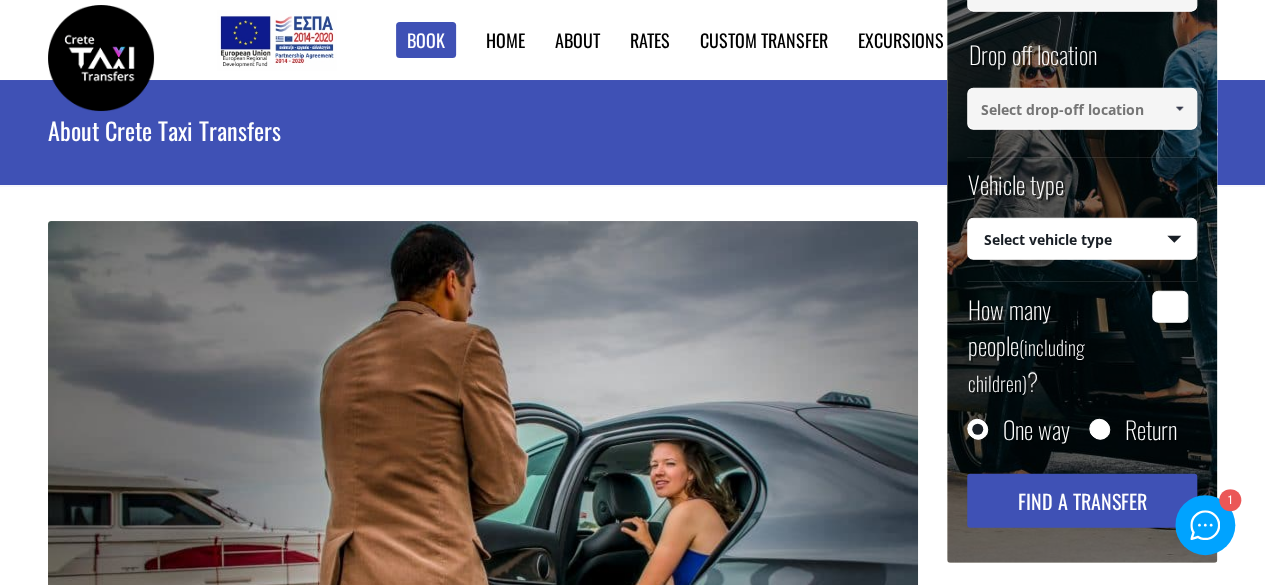 scroll, scrollTop: 1580, scrollLeft: 0, axis: vertical 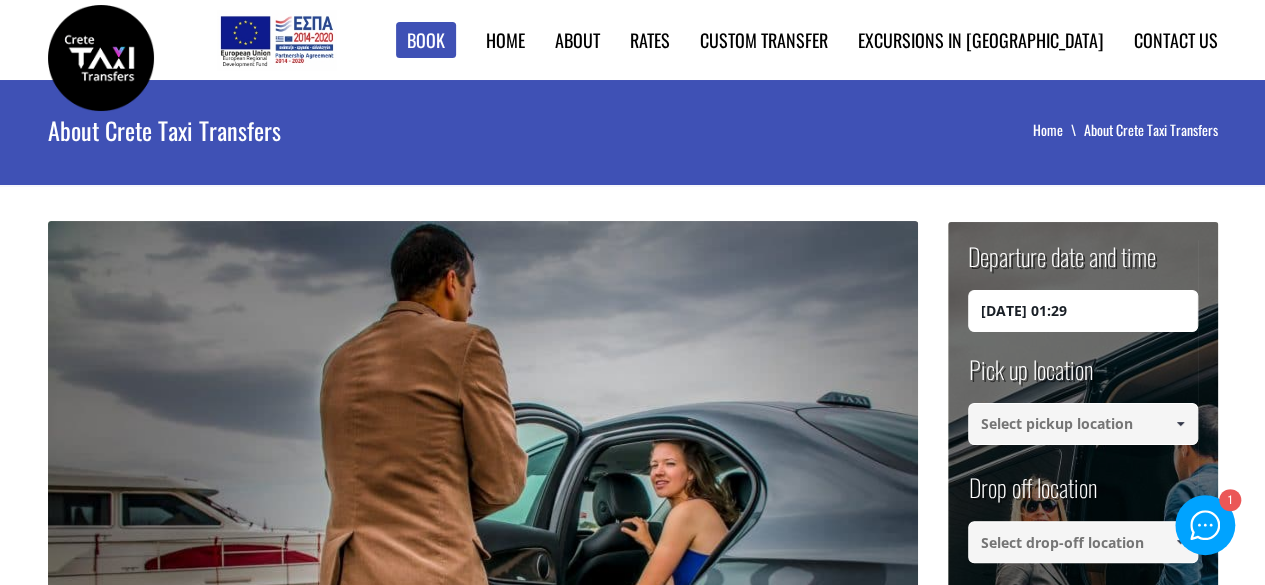 click on "Useful Tips" at bounding box center [0, 0] 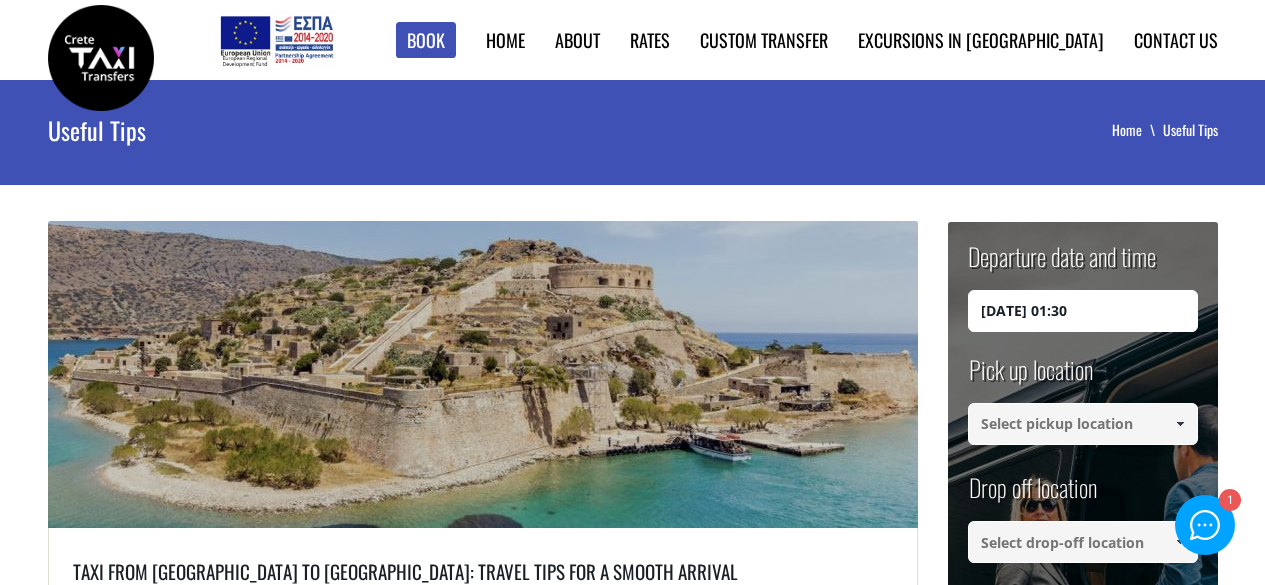 scroll, scrollTop: 0, scrollLeft: 0, axis: both 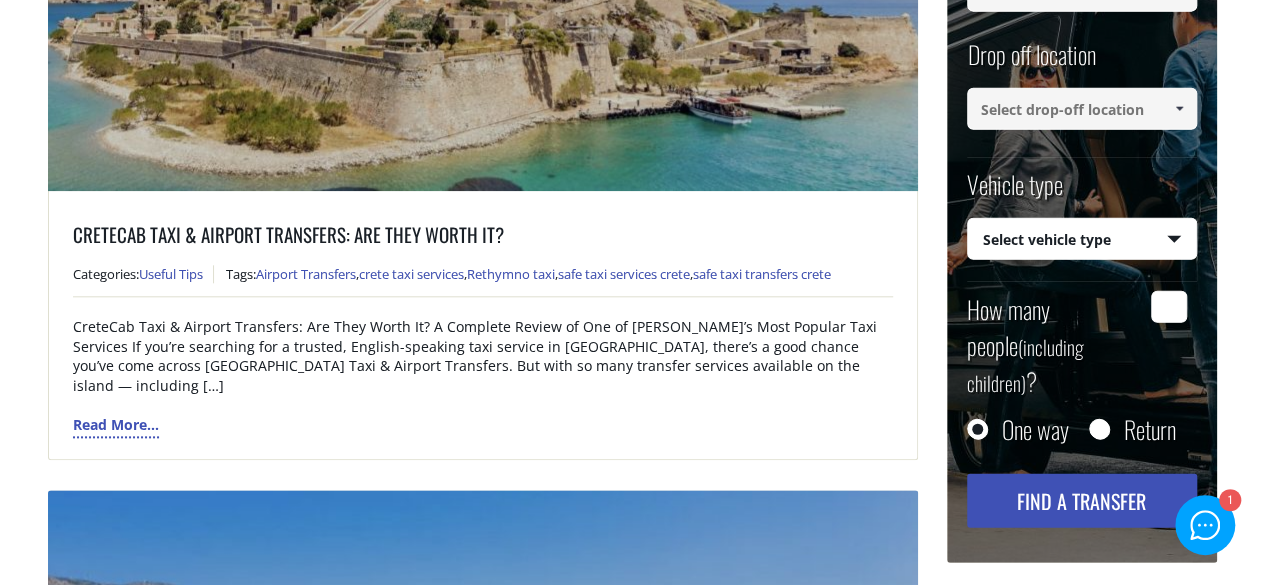 click on "Read More..." at bounding box center (116, 424) 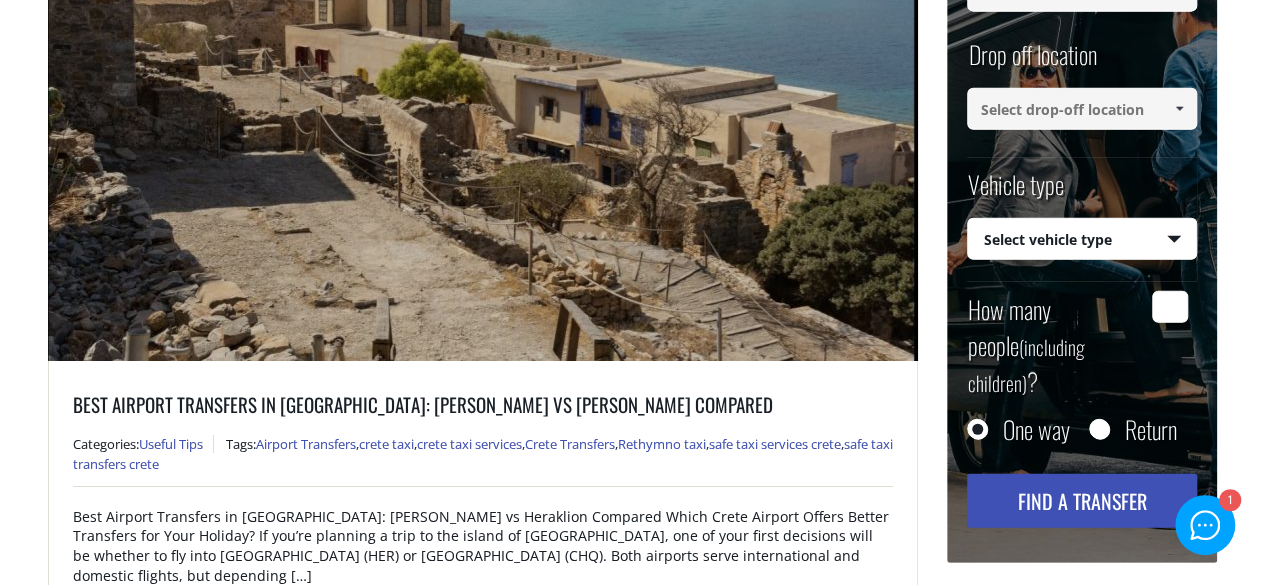 scroll, scrollTop: 3428, scrollLeft: 0, axis: vertical 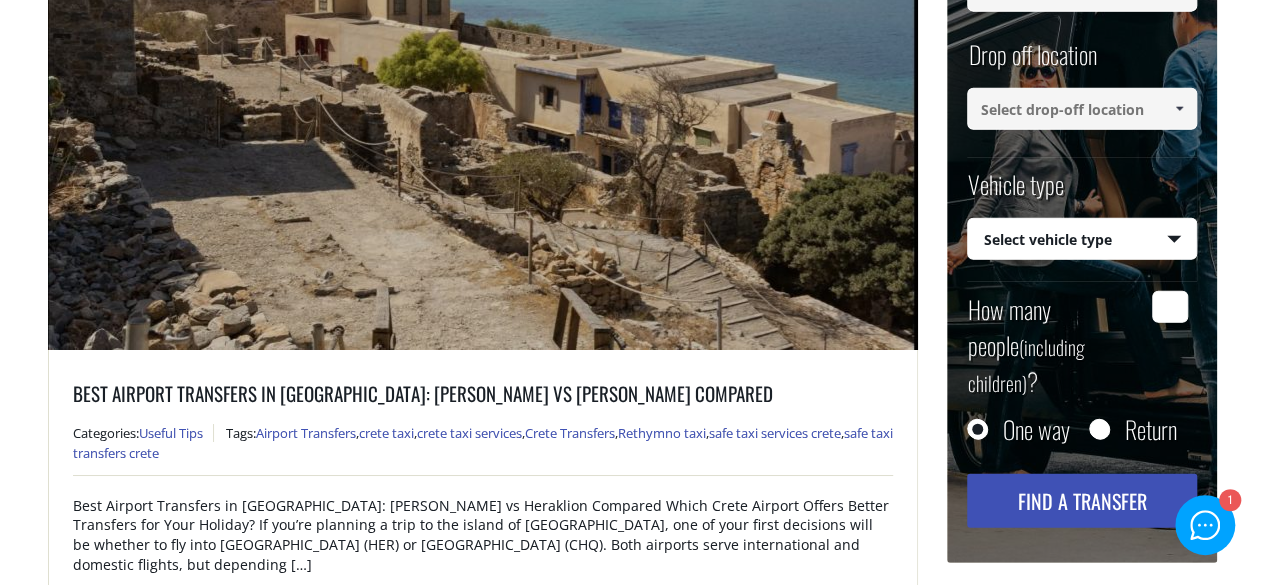 click on "Read More..." at bounding box center (116, 603) 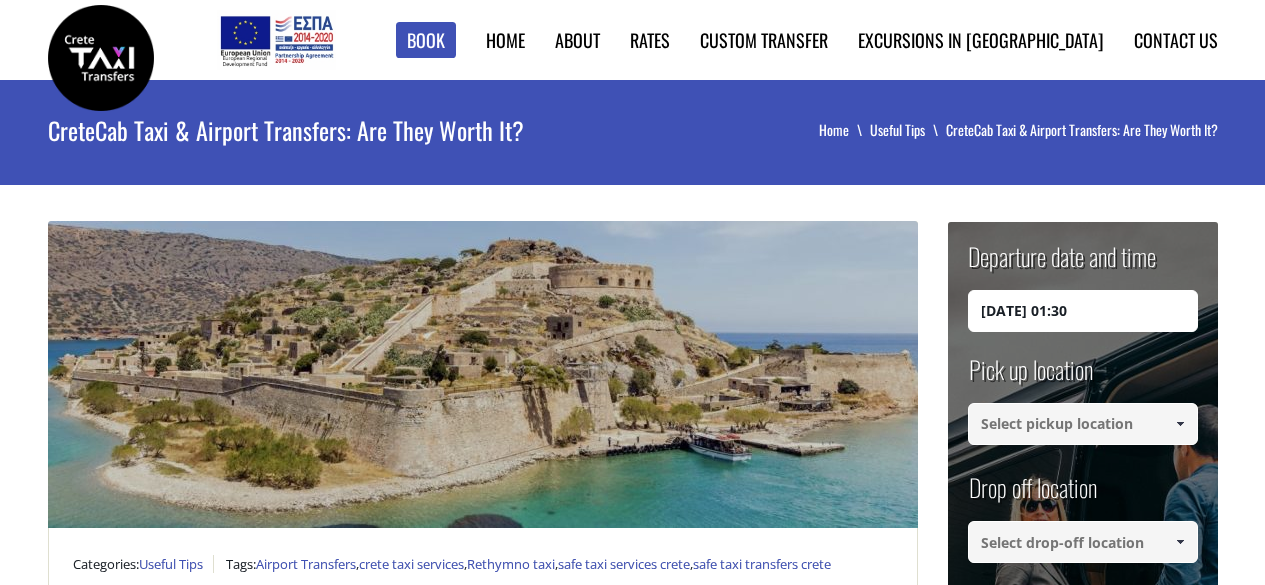 scroll, scrollTop: 0, scrollLeft: 0, axis: both 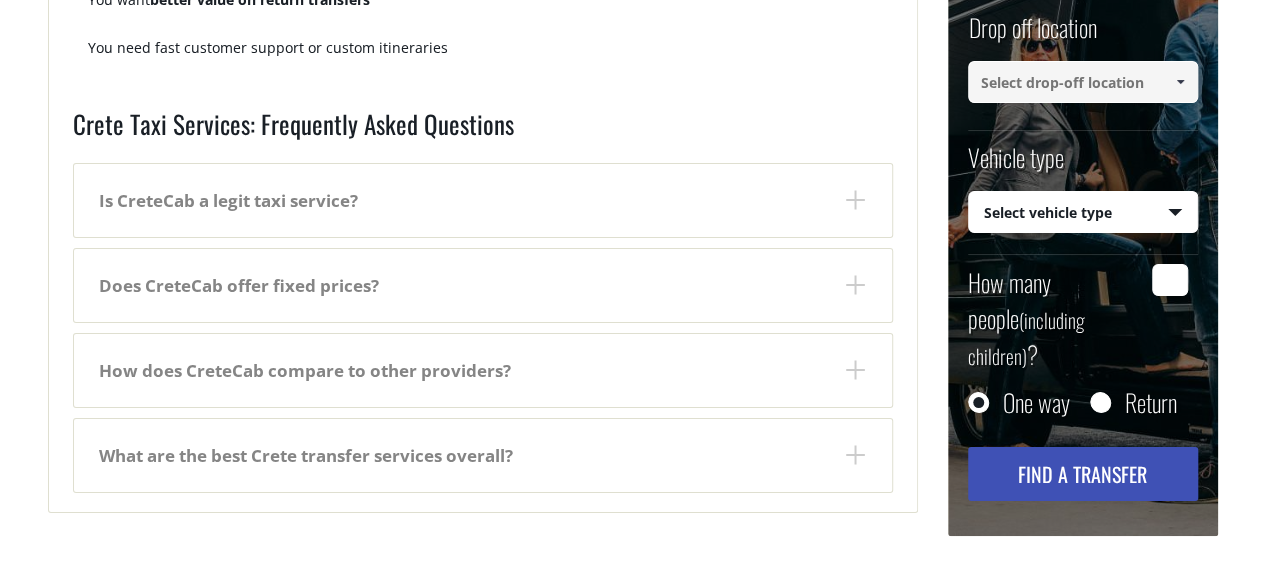 click on "Is CreteCab a legit taxi service?" at bounding box center [483, 200] 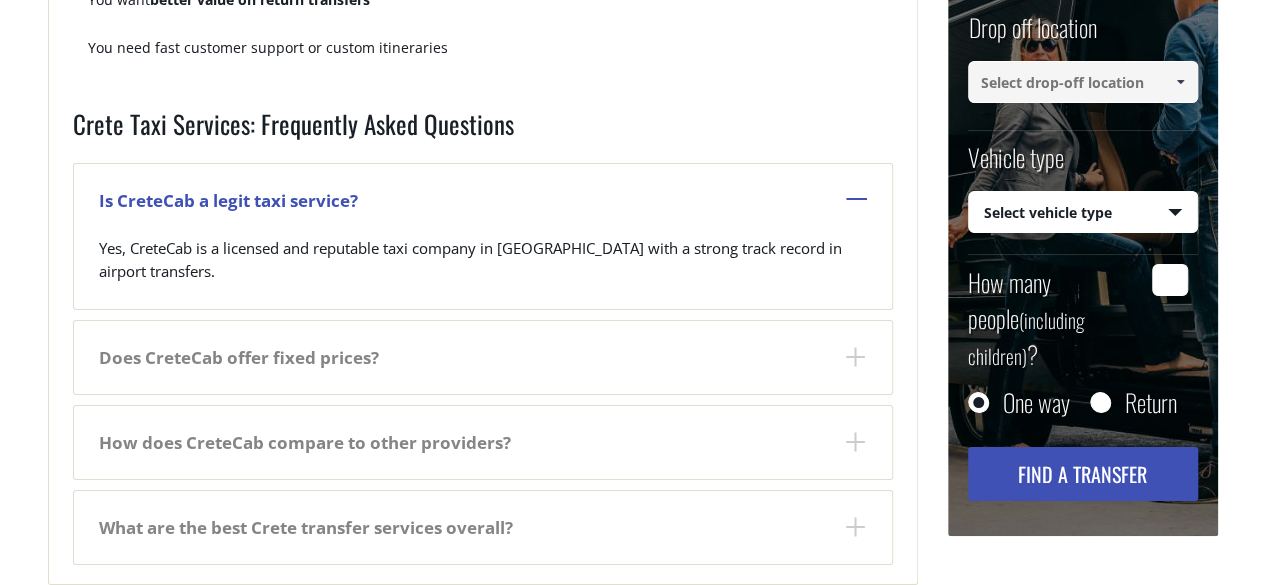 click on "Does CreteCab offer fixed prices?" at bounding box center [483, 357] 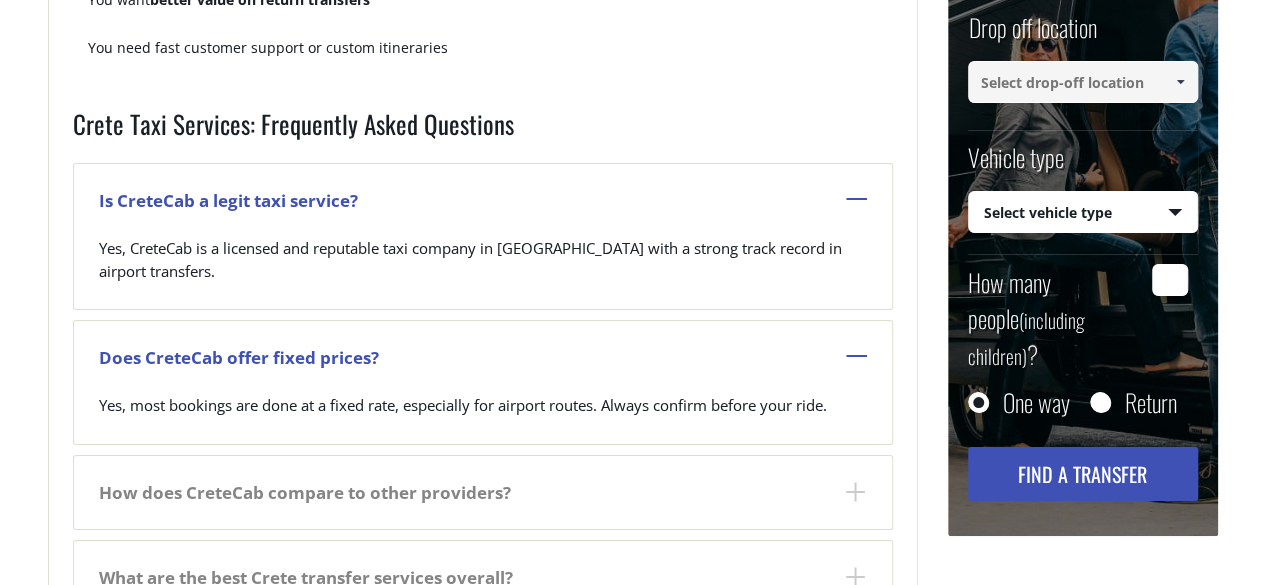 click on "How does CreteCab compare to other providers?" at bounding box center (483, 492) 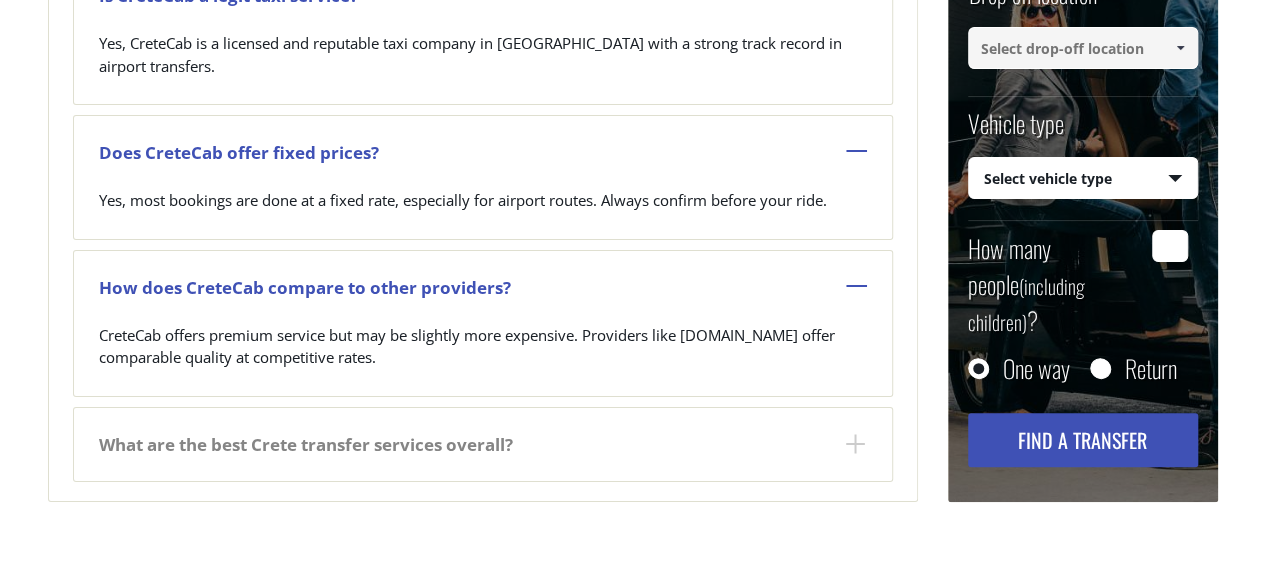 scroll, scrollTop: 3518, scrollLeft: 0, axis: vertical 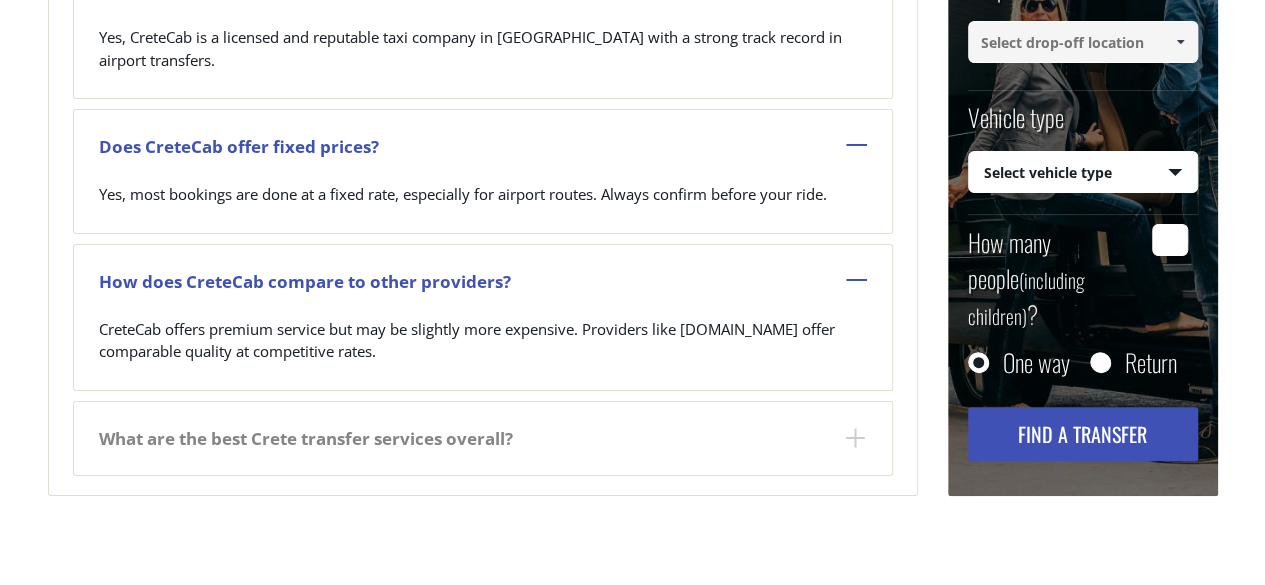 click on "What are the best Crete transfer services overall?" at bounding box center (483, 438) 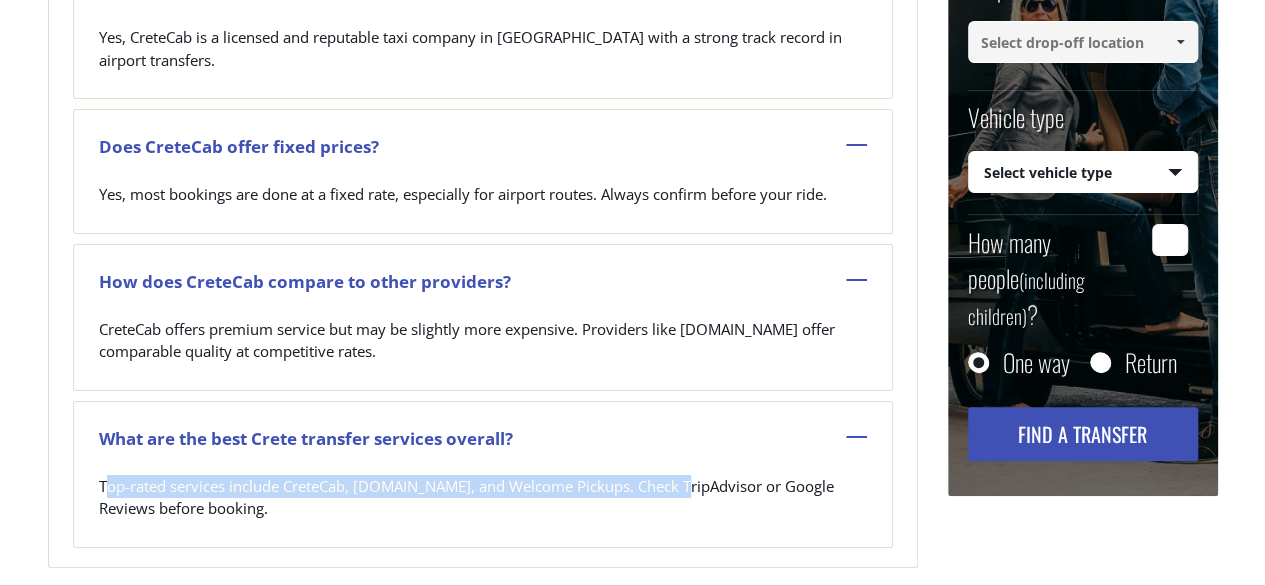drag, startPoint x: 666, startPoint y: 448, endPoint x: 99, endPoint y: 449, distance: 567.00085 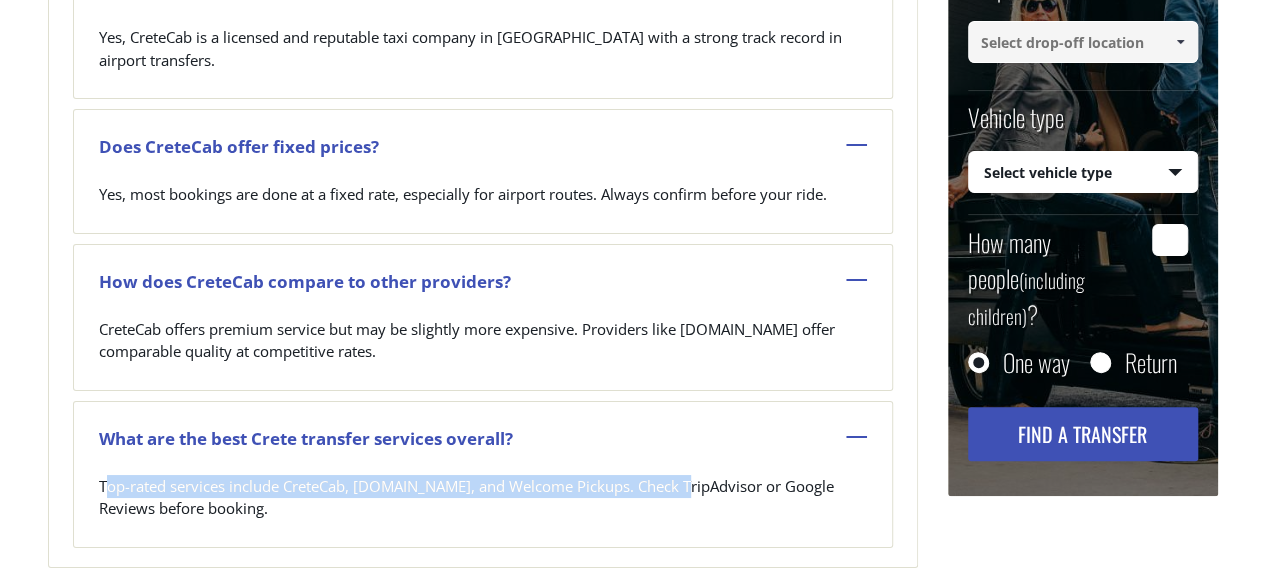 click on "Top-rated services include CreteCab, [DOMAIN_NAME], and Welcome Pickups. Check TripAdvisor or Google Reviews before booking." at bounding box center (483, 506) 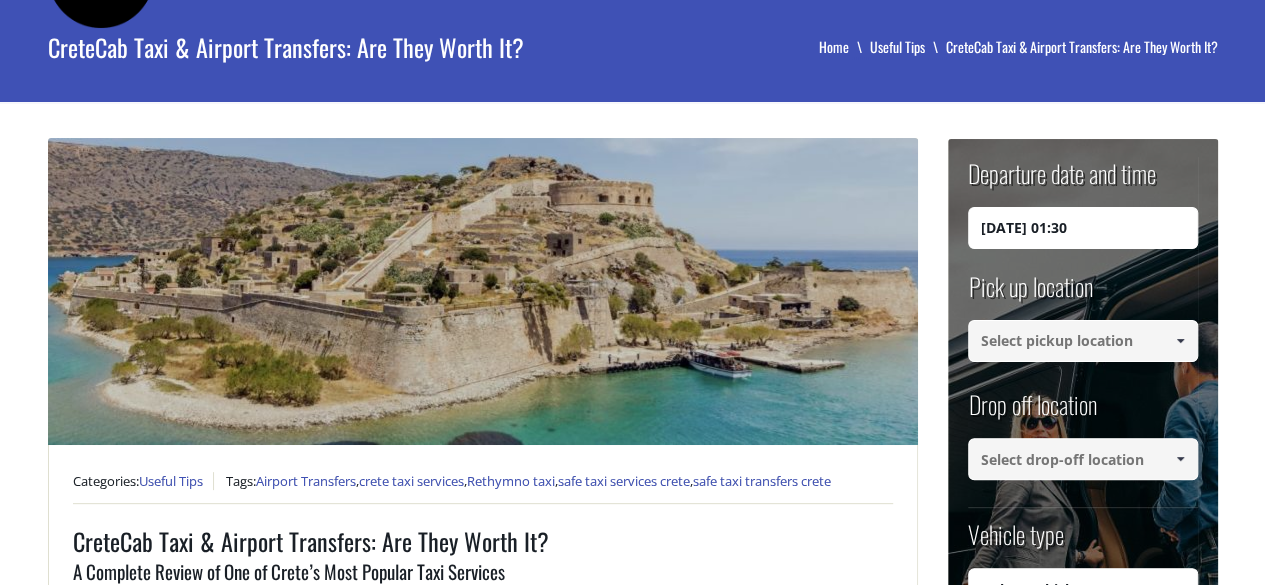 scroll, scrollTop: 0, scrollLeft: 0, axis: both 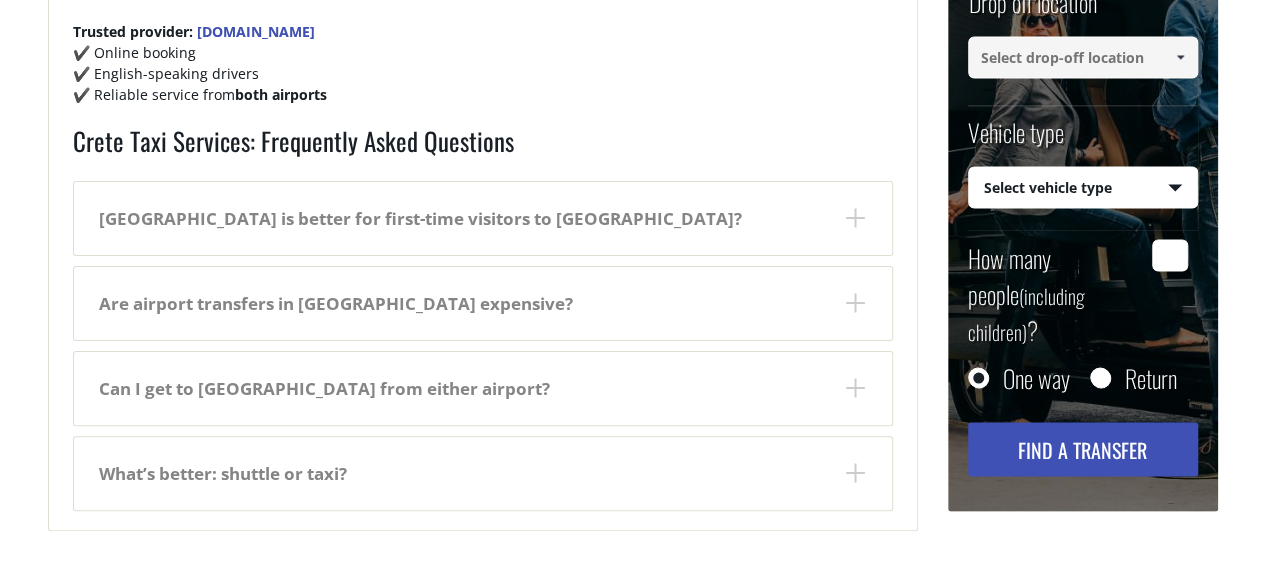 click on "Are airport transfers in Crete expensive?" at bounding box center (483, 303) 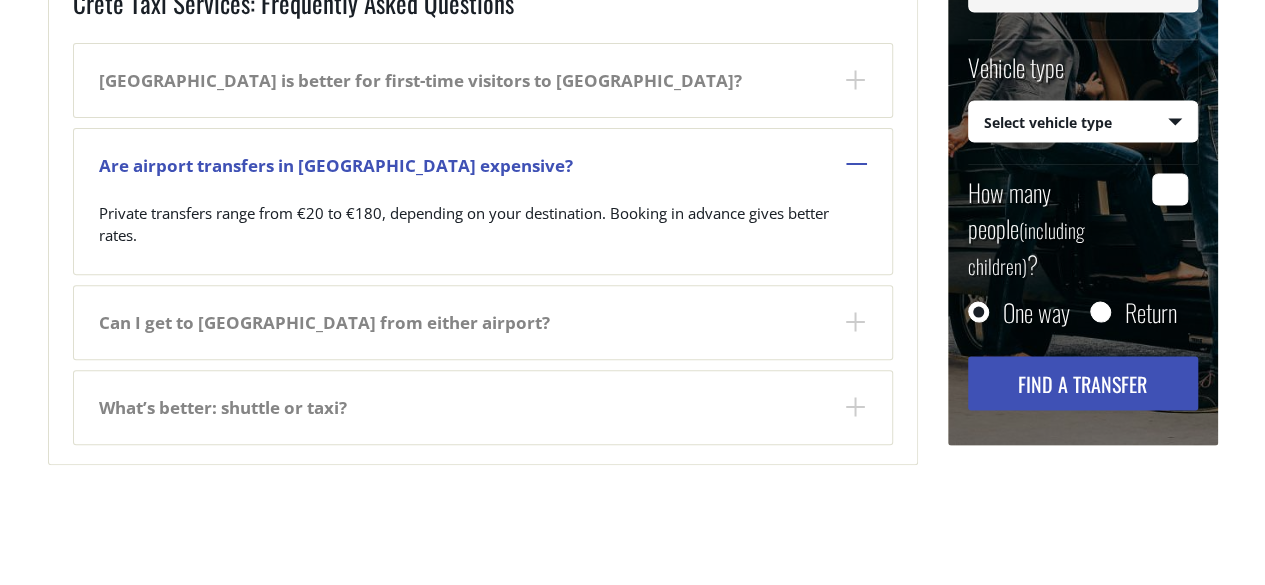 scroll, scrollTop: 4092, scrollLeft: 0, axis: vertical 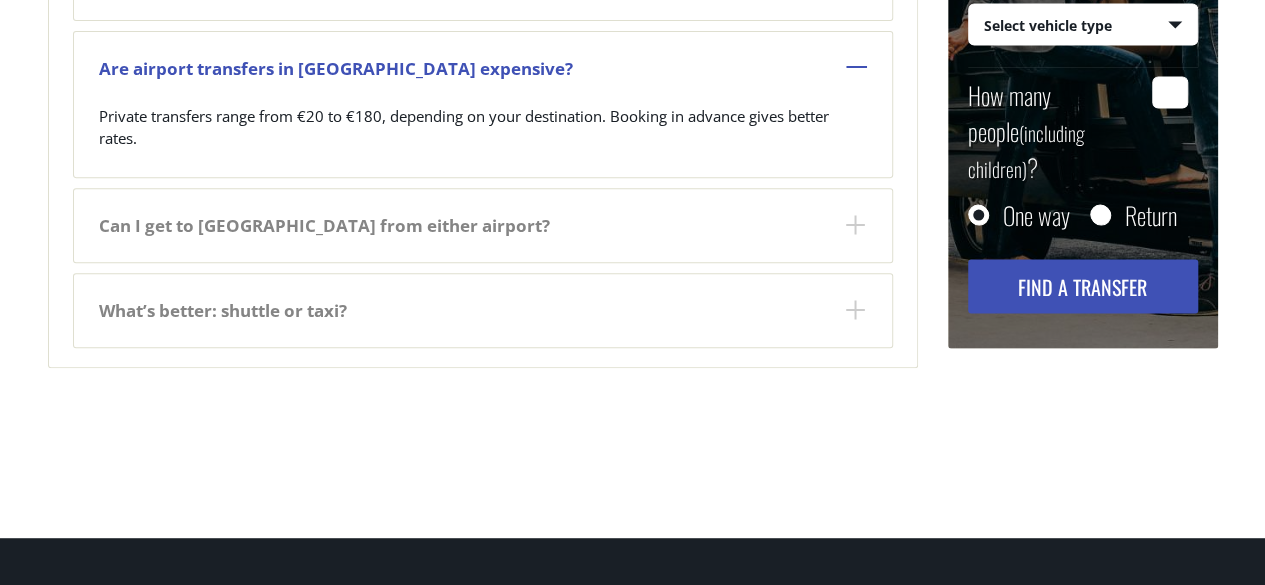 click on "What’s better: shuttle or taxi?" at bounding box center (483, 310) 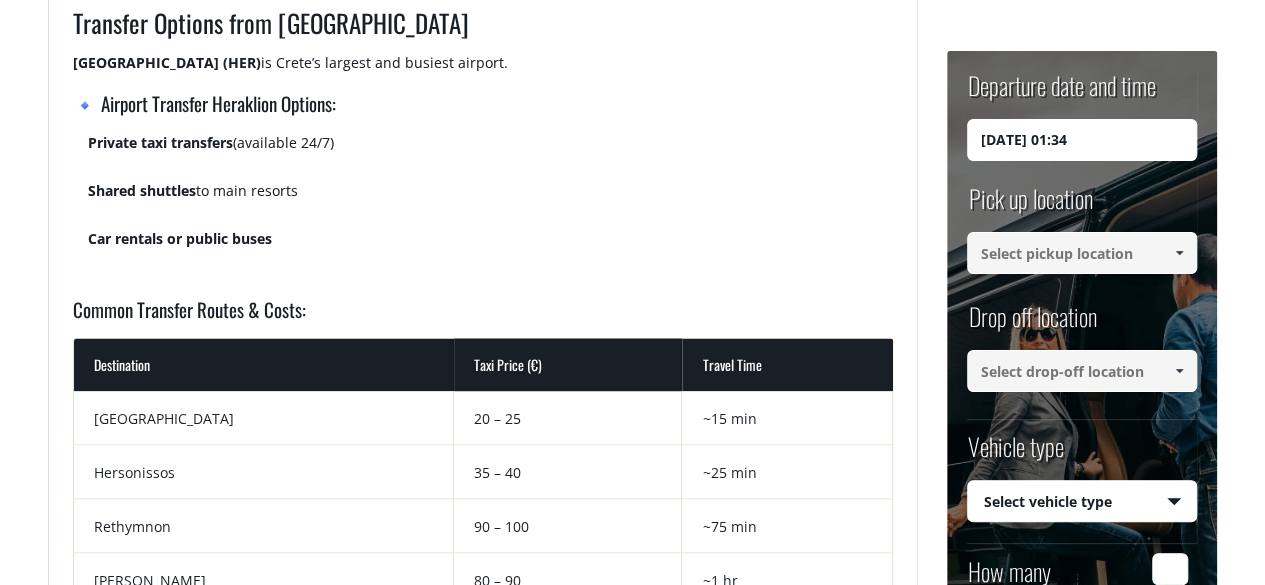 scroll, scrollTop: 0, scrollLeft: 0, axis: both 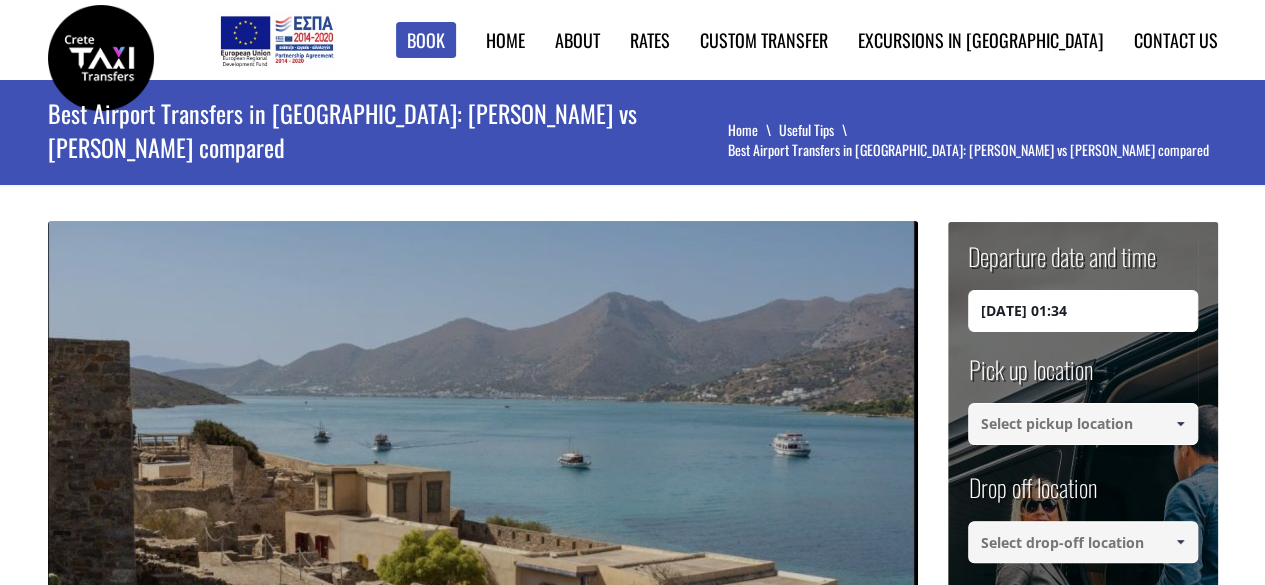 click on "Custom Transfer" at bounding box center [0, 0] 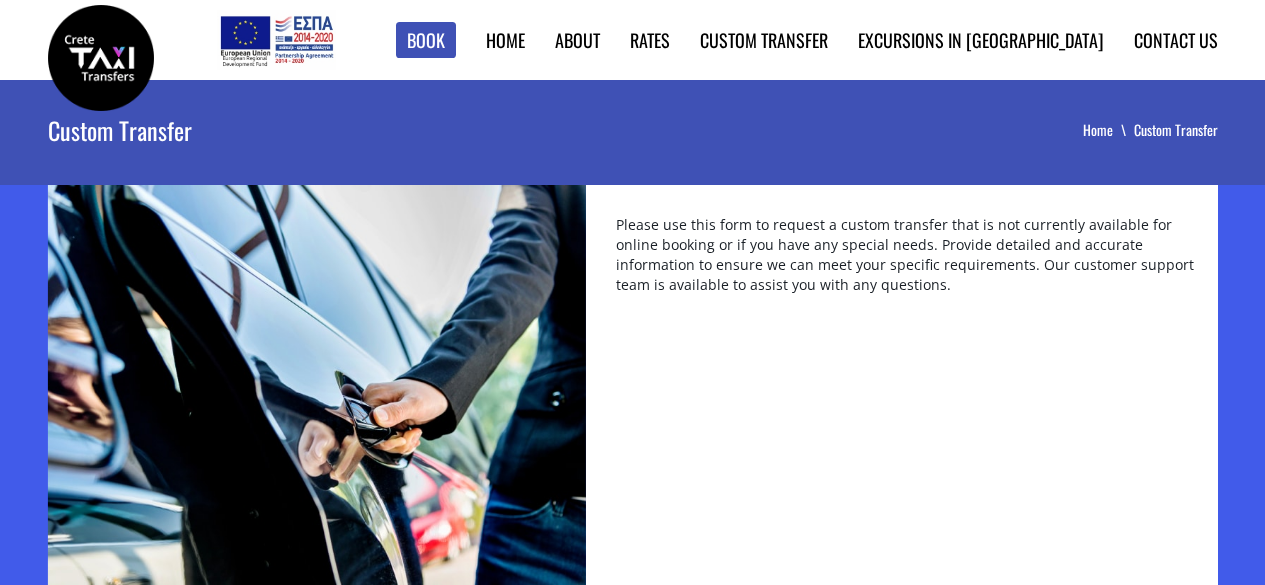 scroll, scrollTop: 0, scrollLeft: 0, axis: both 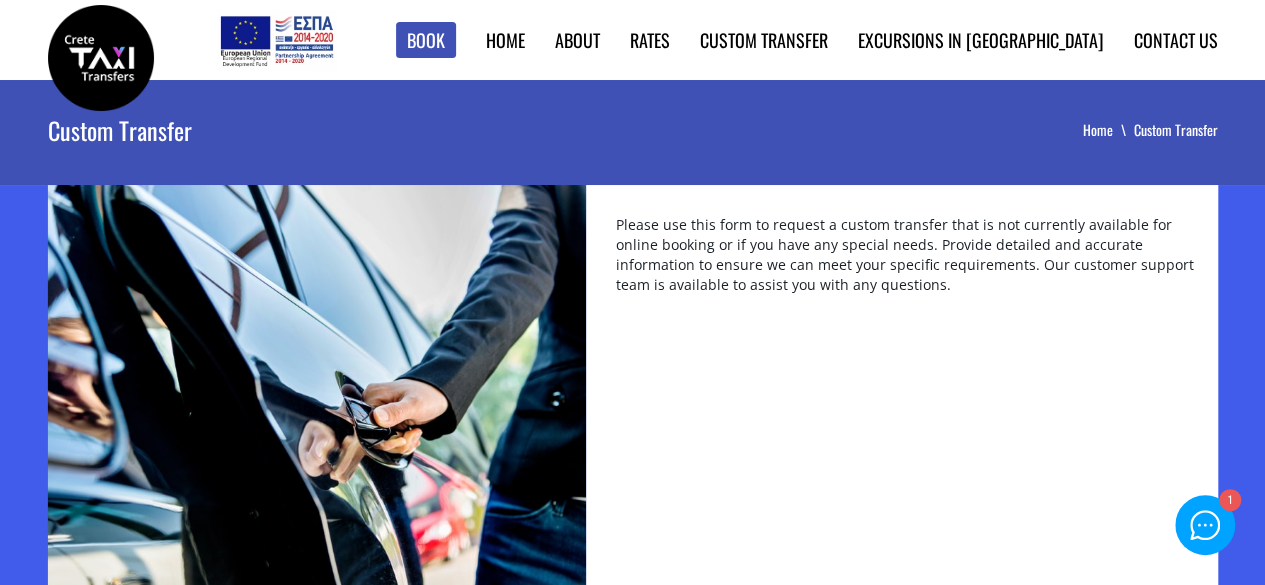 click on "from [GEOGRAPHIC_DATA]" at bounding box center (0, 0) 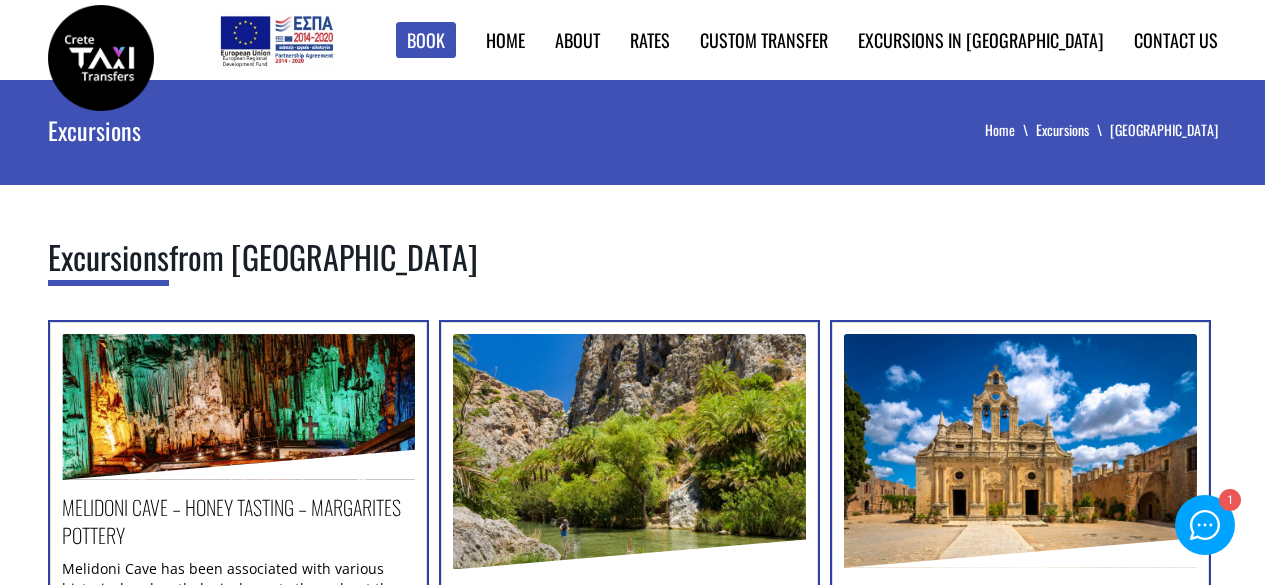 scroll, scrollTop: 0, scrollLeft: 0, axis: both 